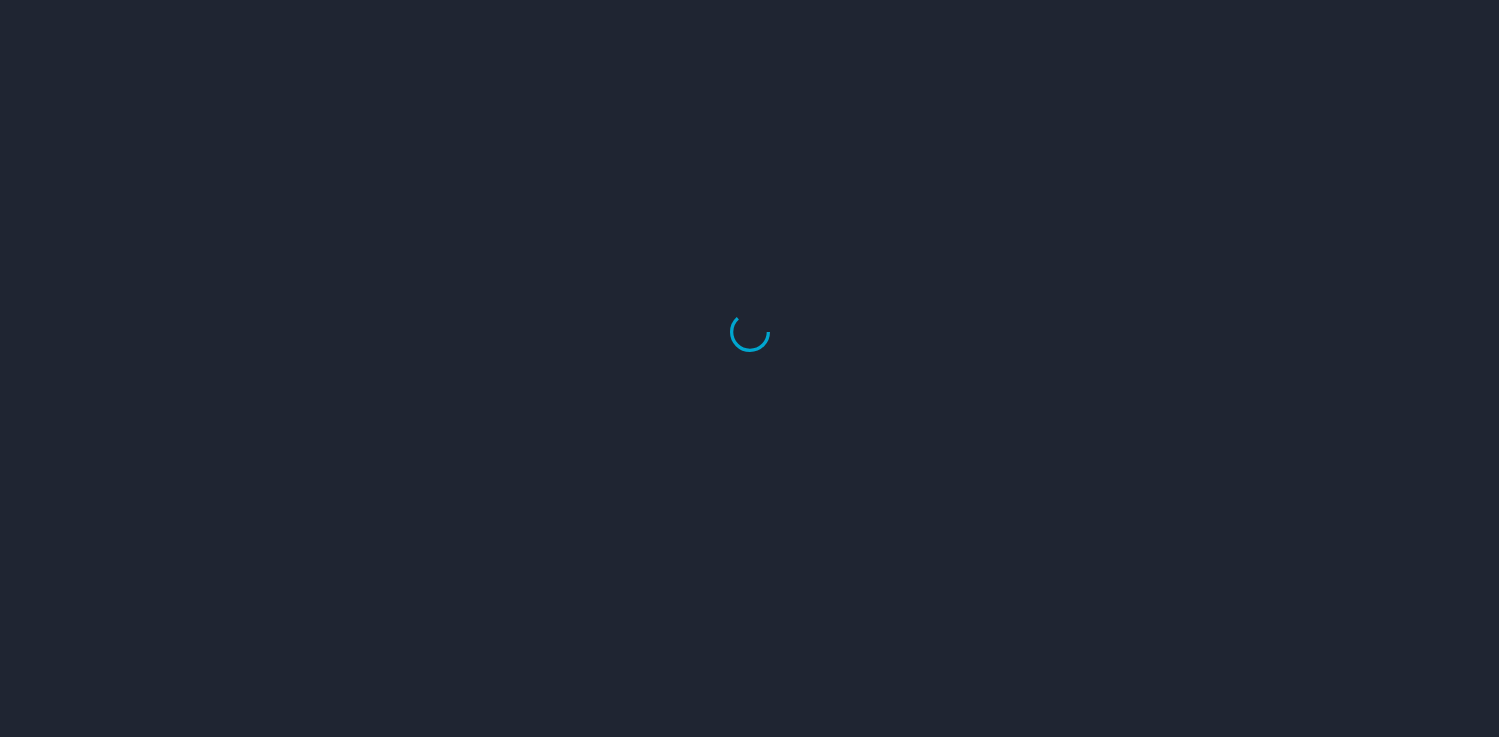 scroll, scrollTop: 0, scrollLeft: 0, axis: both 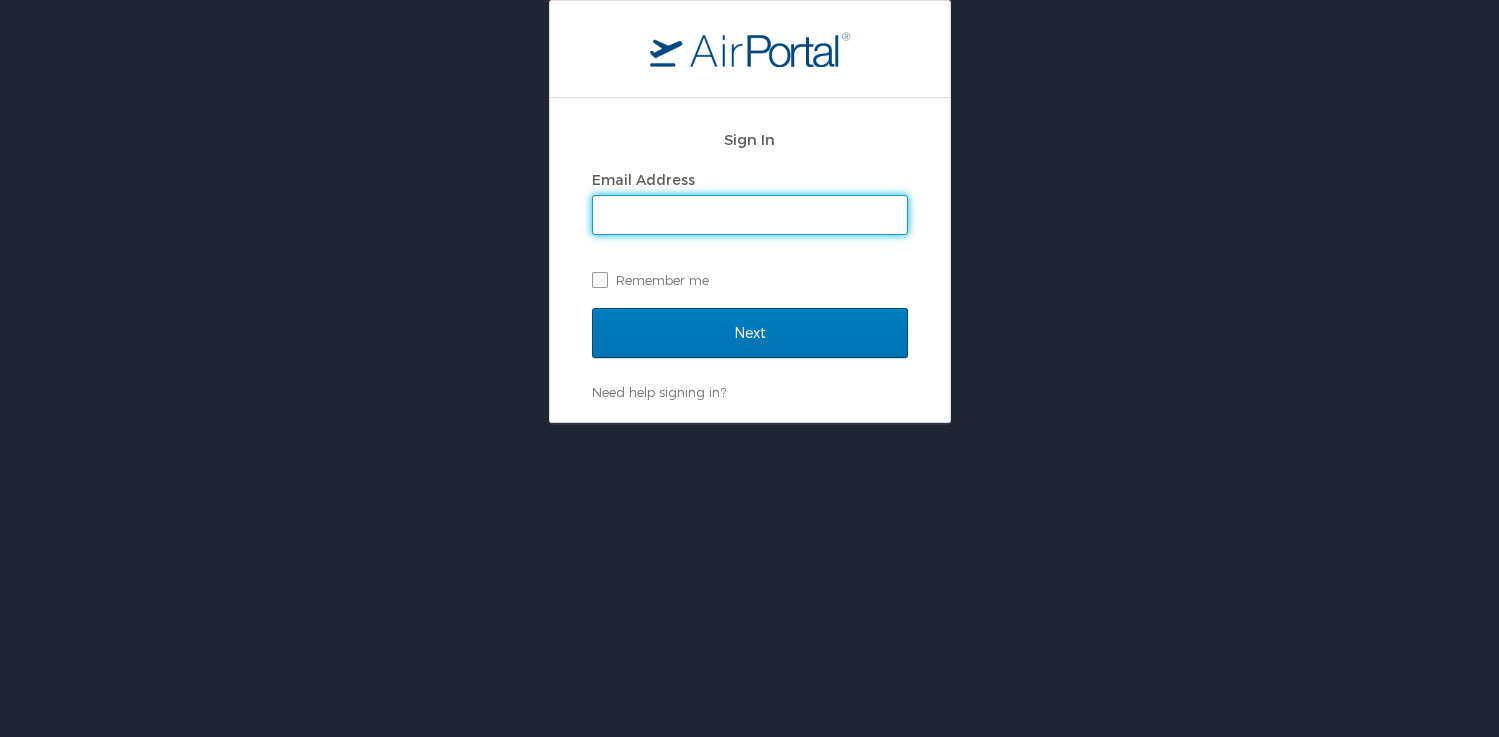 type on "mackenzie.cahill@readinghorizons.com" 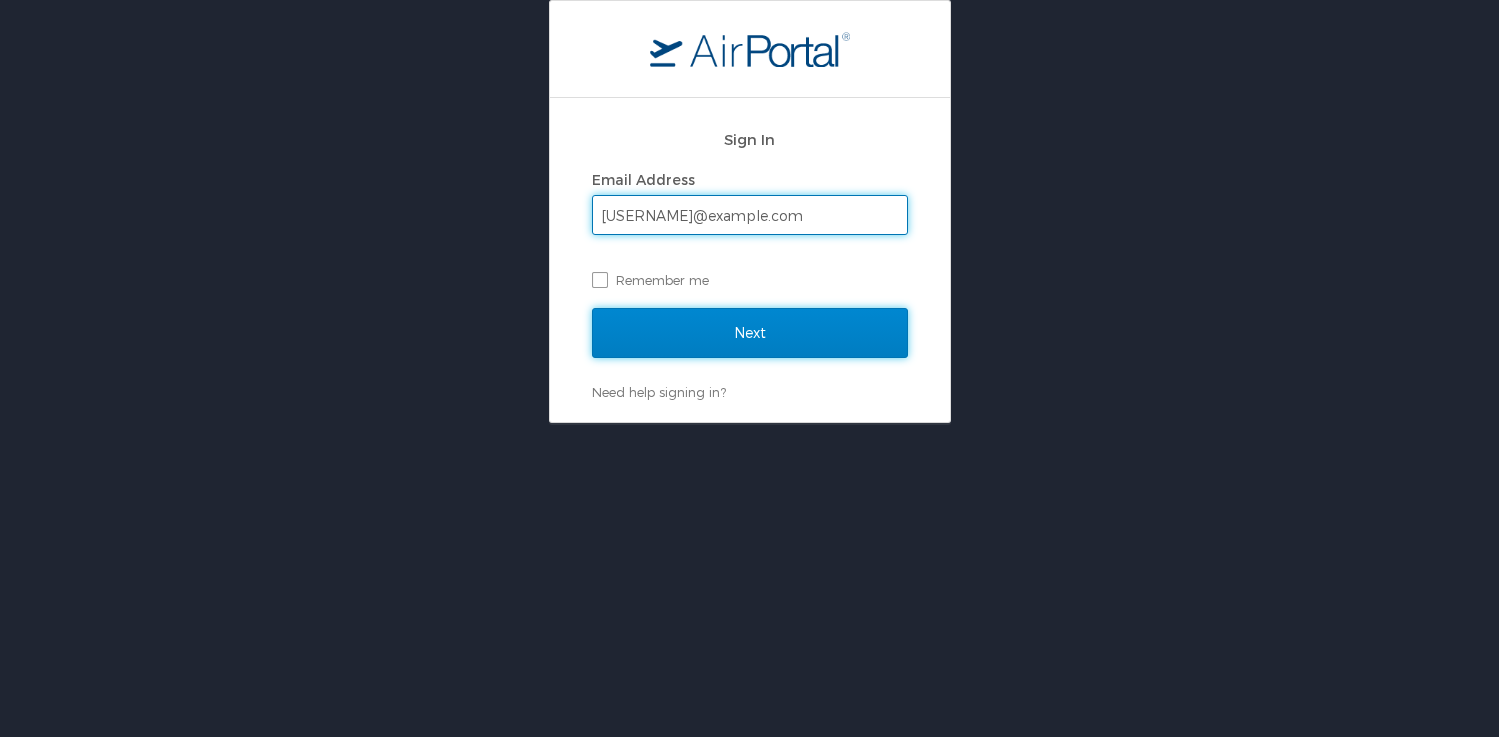 click on "Next" at bounding box center [750, 333] 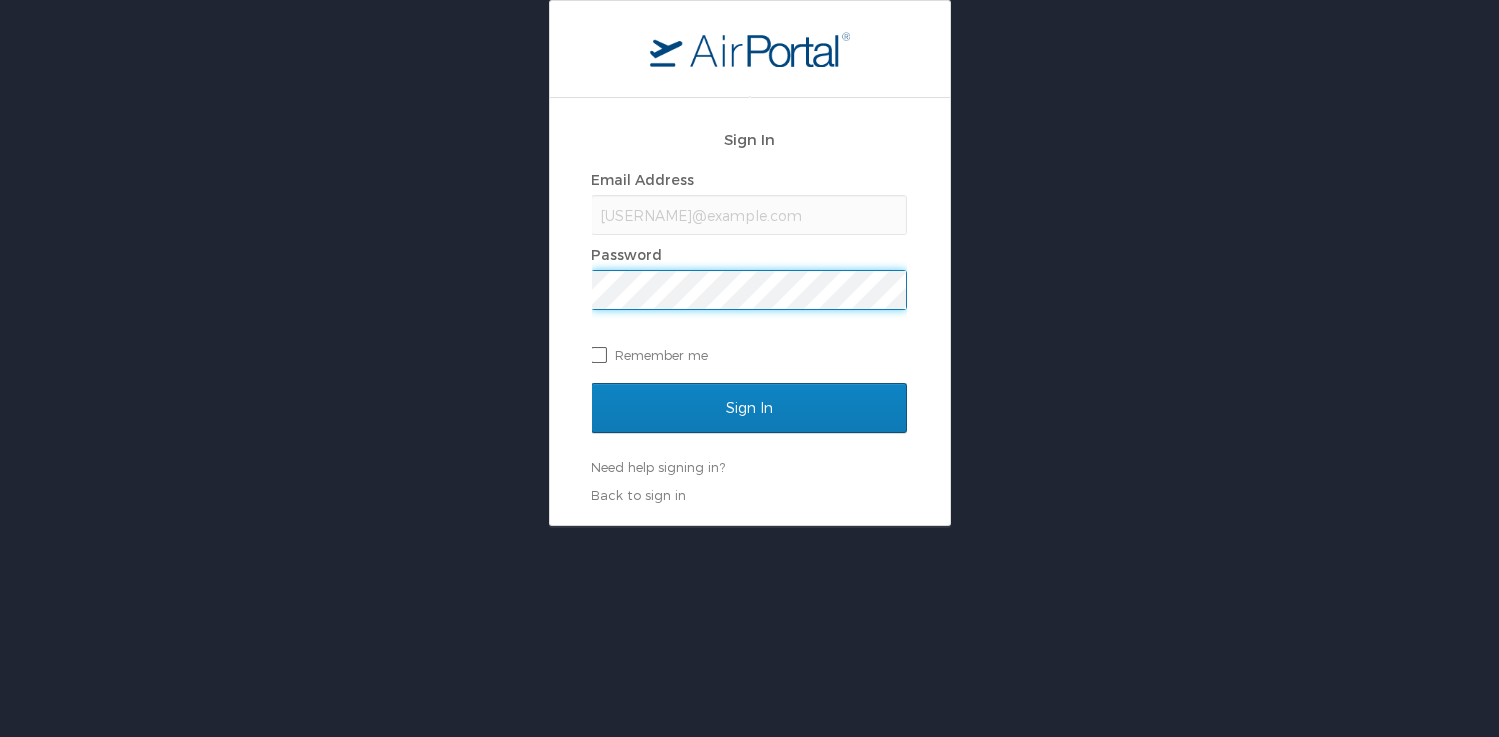 scroll, scrollTop: 0, scrollLeft: 0, axis: both 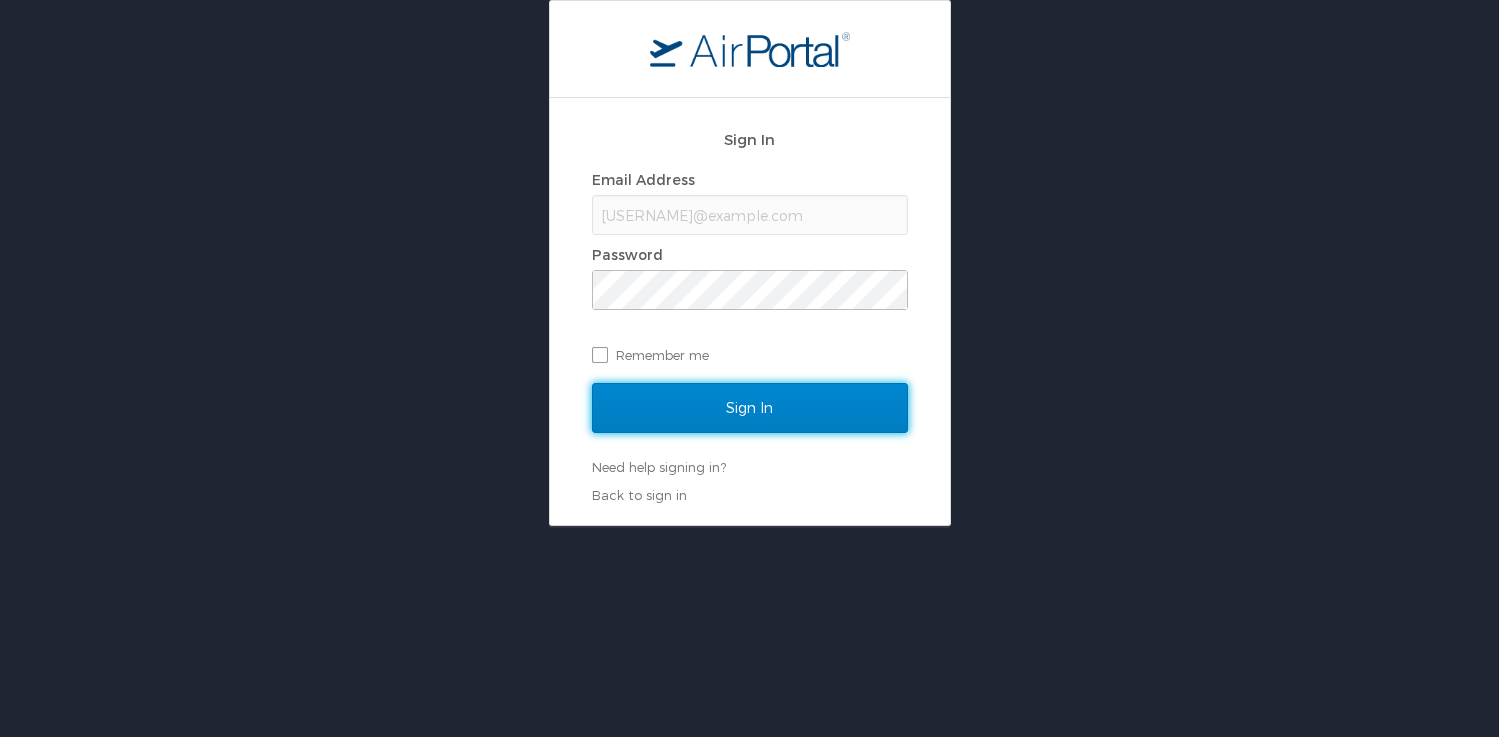 click on "Sign In" at bounding box center [750, 408] 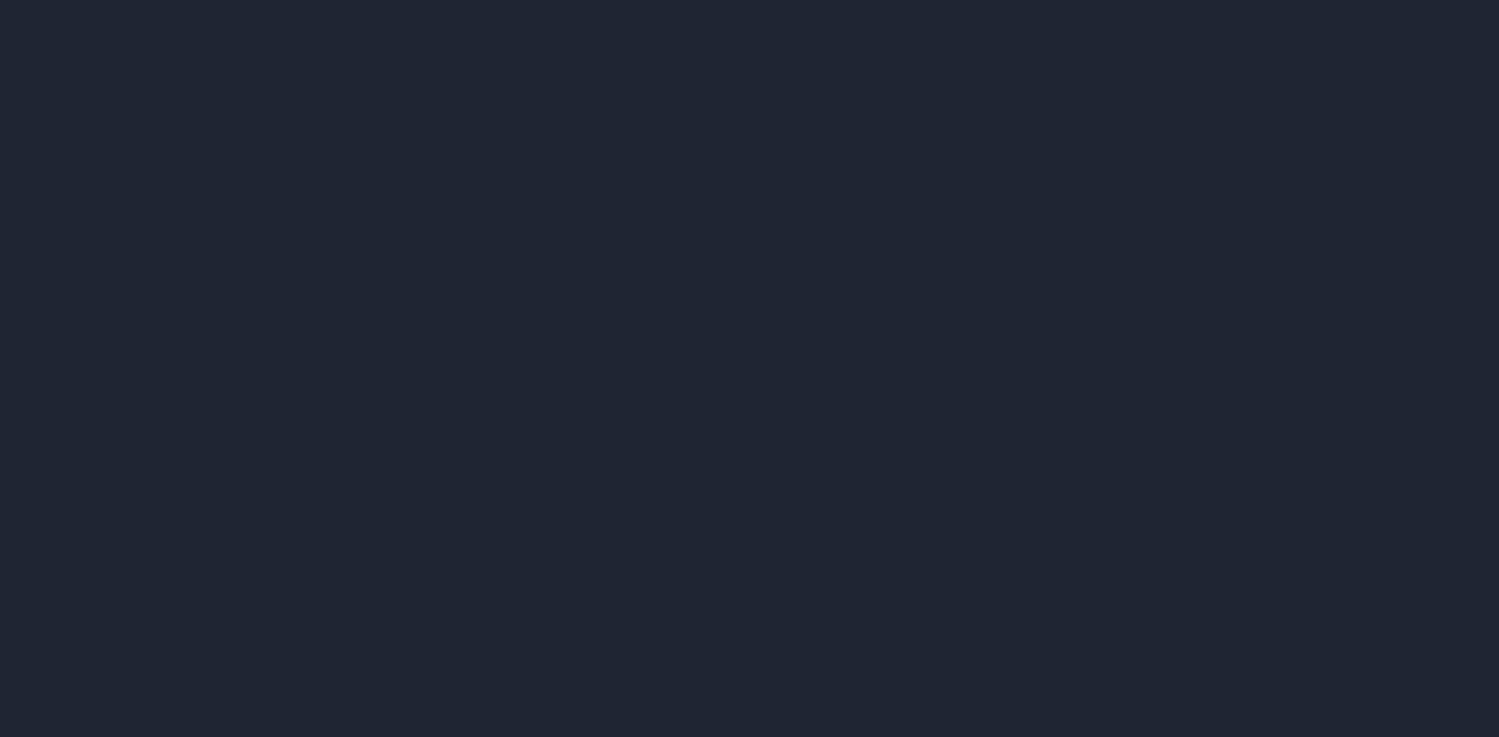 scroll, scrollTop: 0, scrollLeft: 0, axis: both 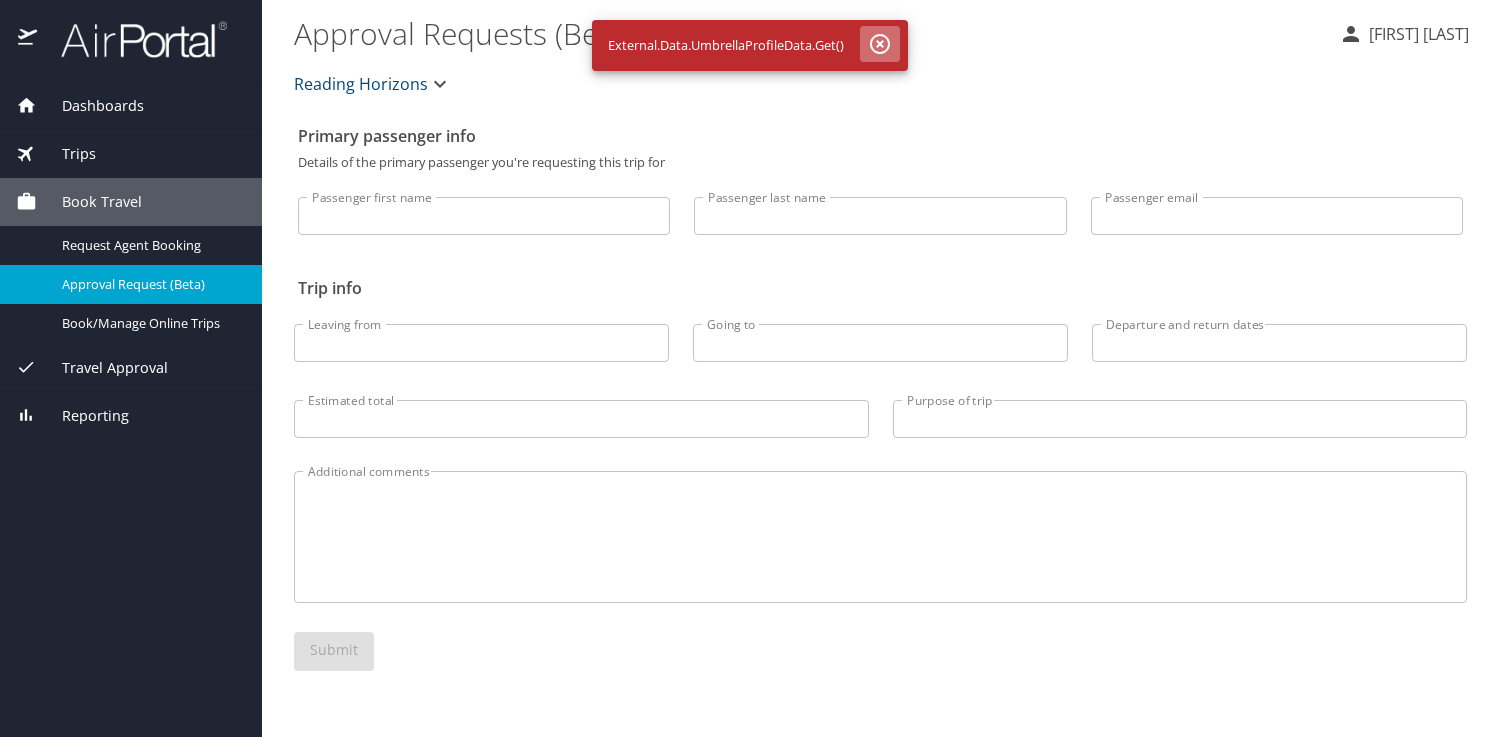 click 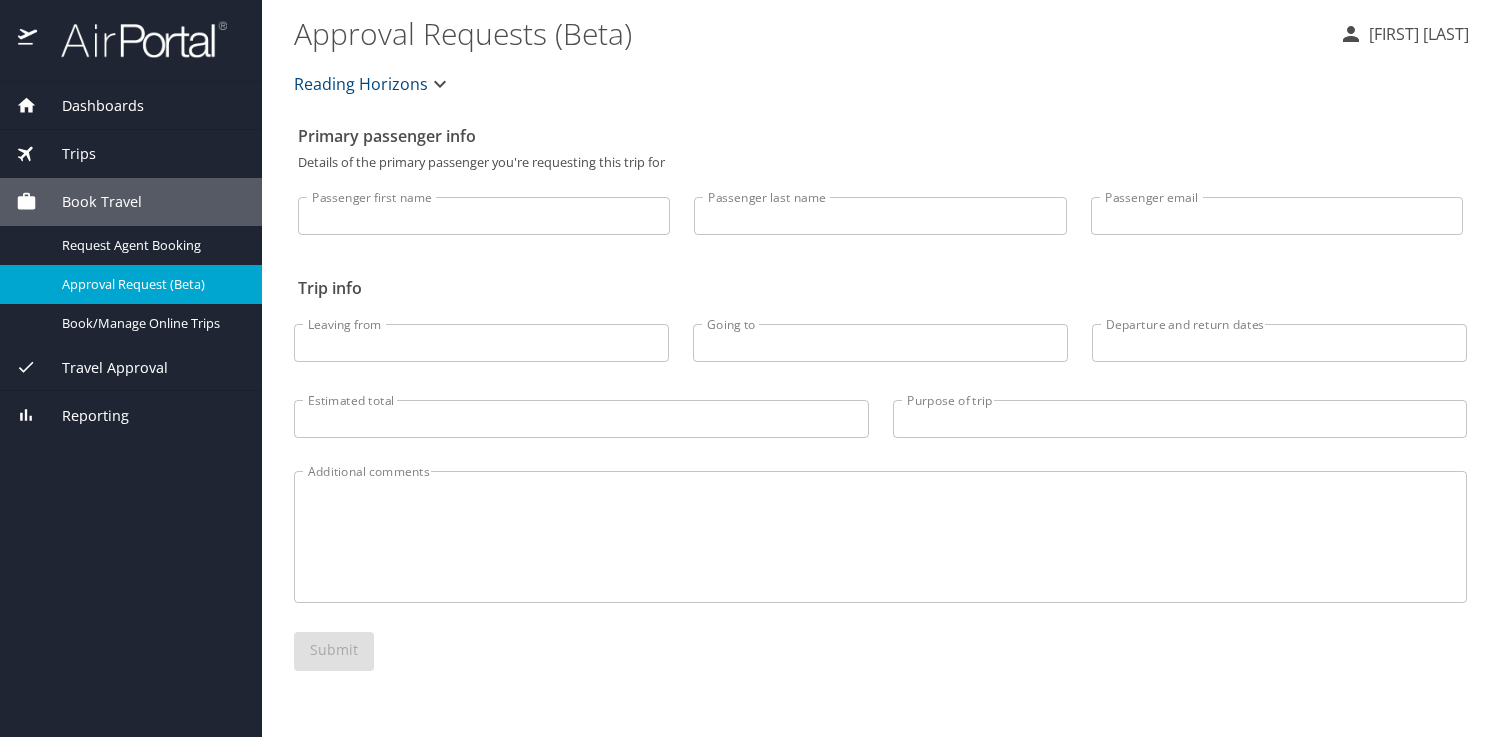 click 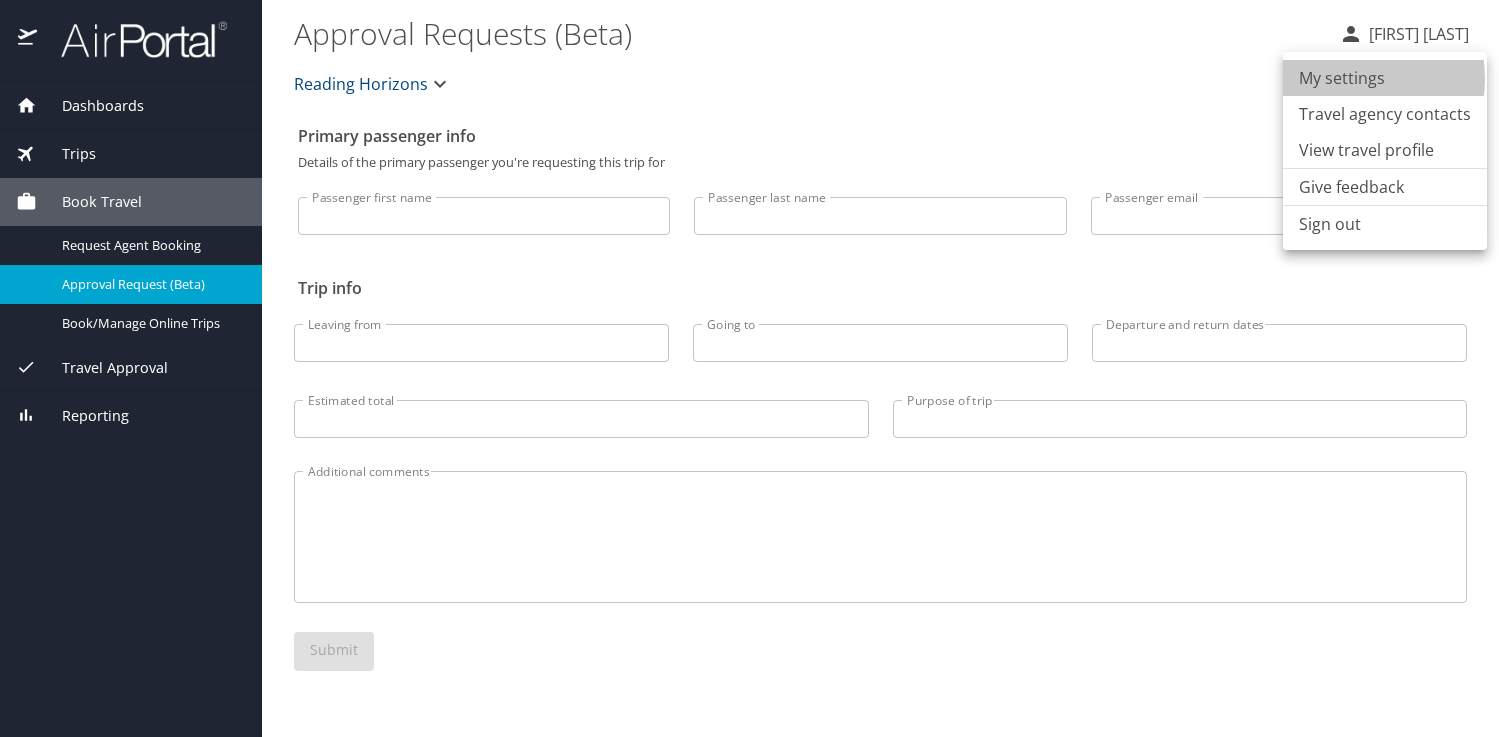 click on "My settings" at bounding box center [1385, 78] 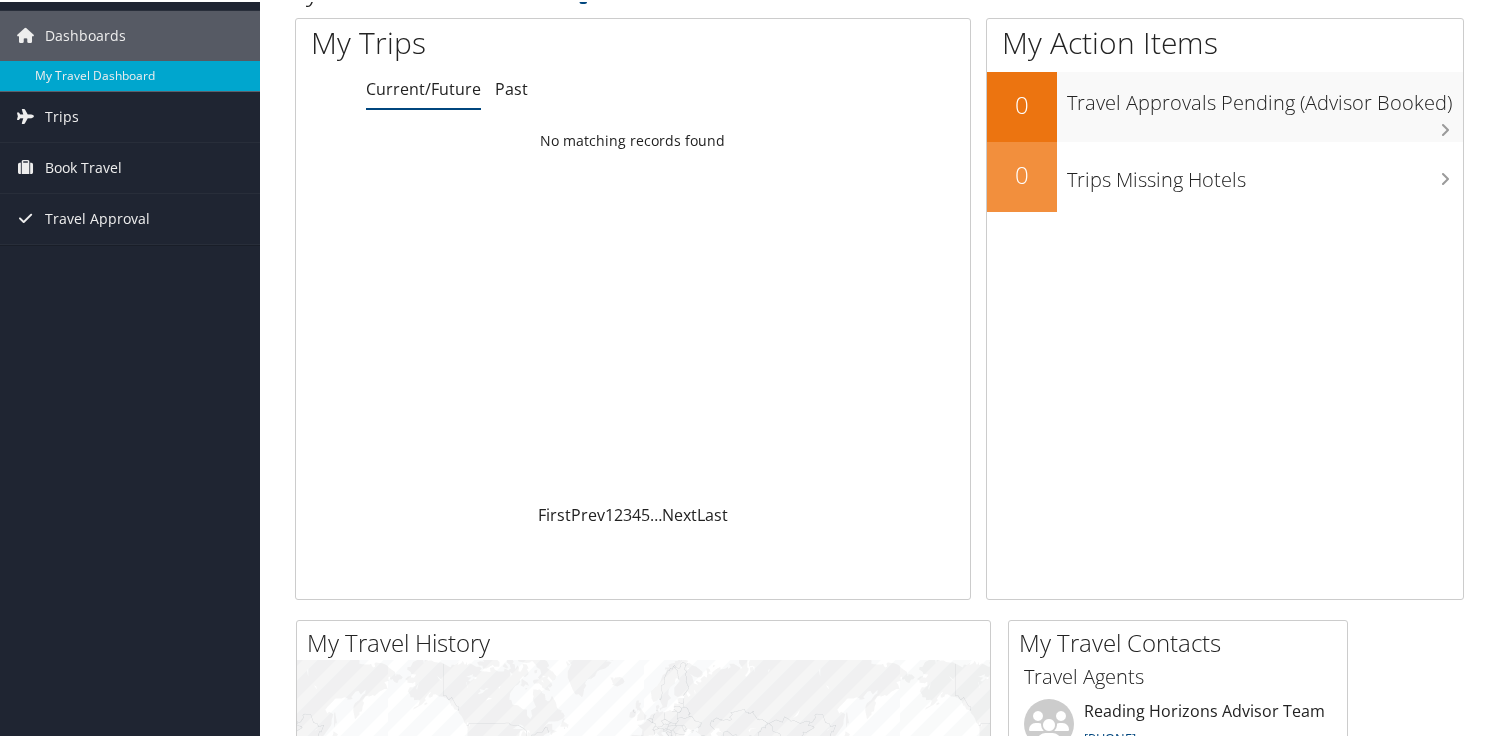 scroll, scrollTop: 0, scrollLeft: 0, axis: both 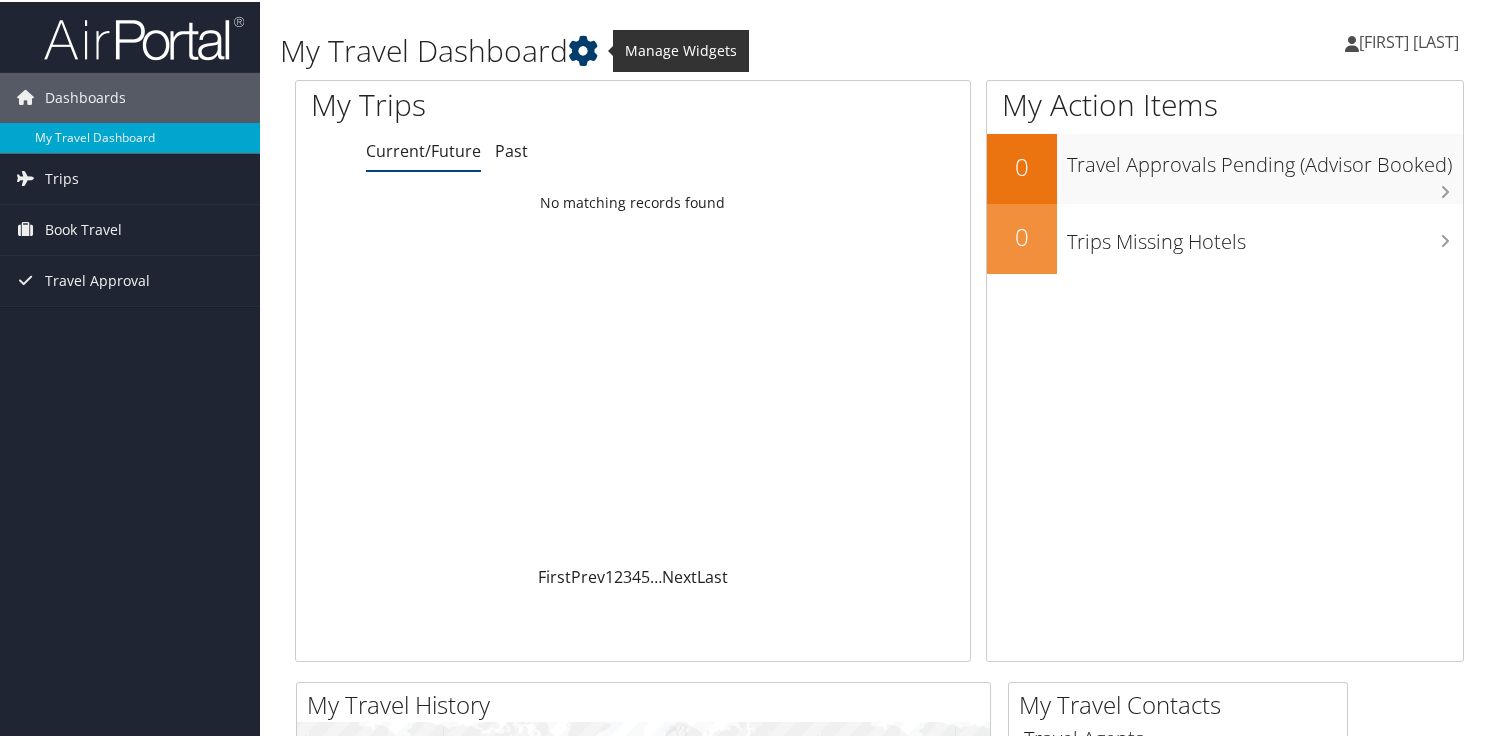 click at bounding box center (583, 49) 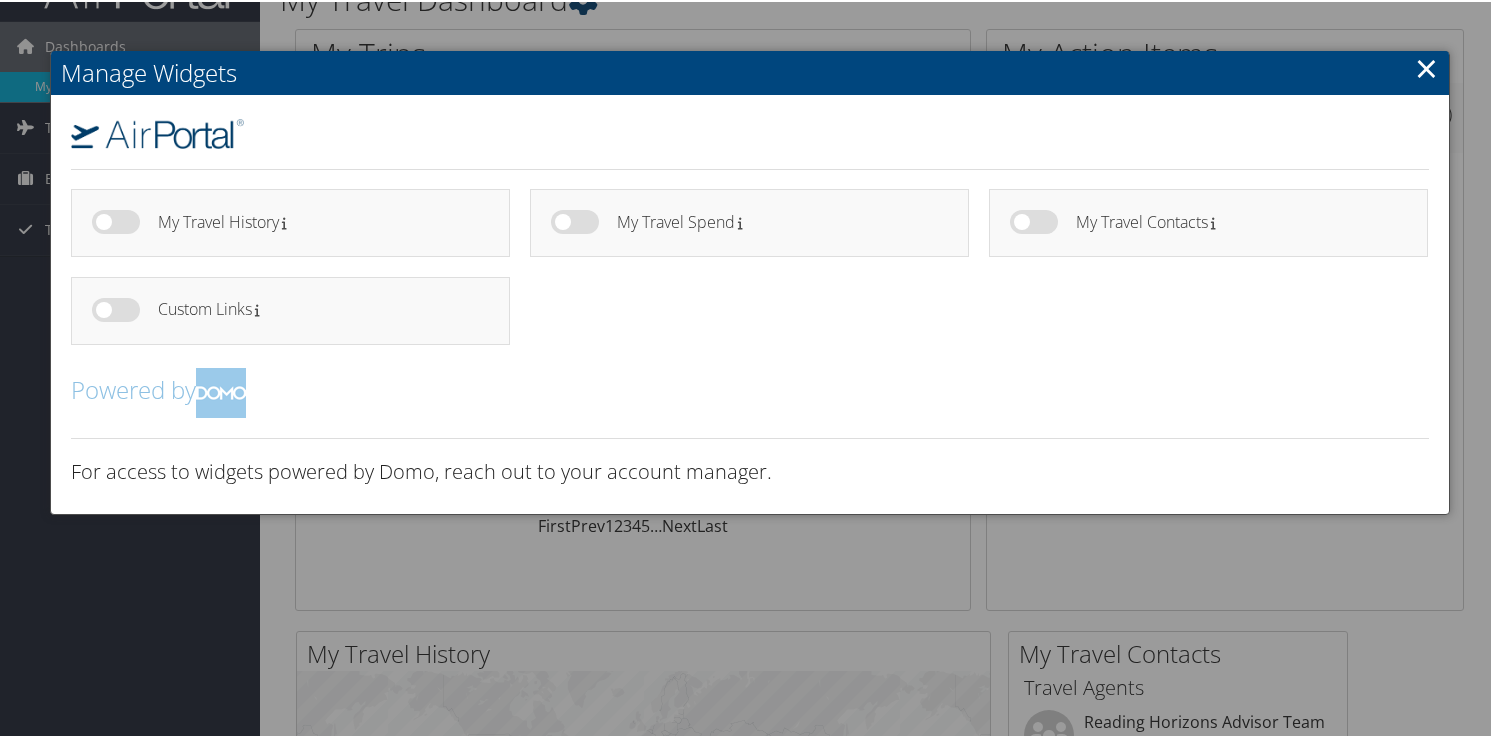 scroll, scrollTop: 0, scrollLeft: 0, axis: both 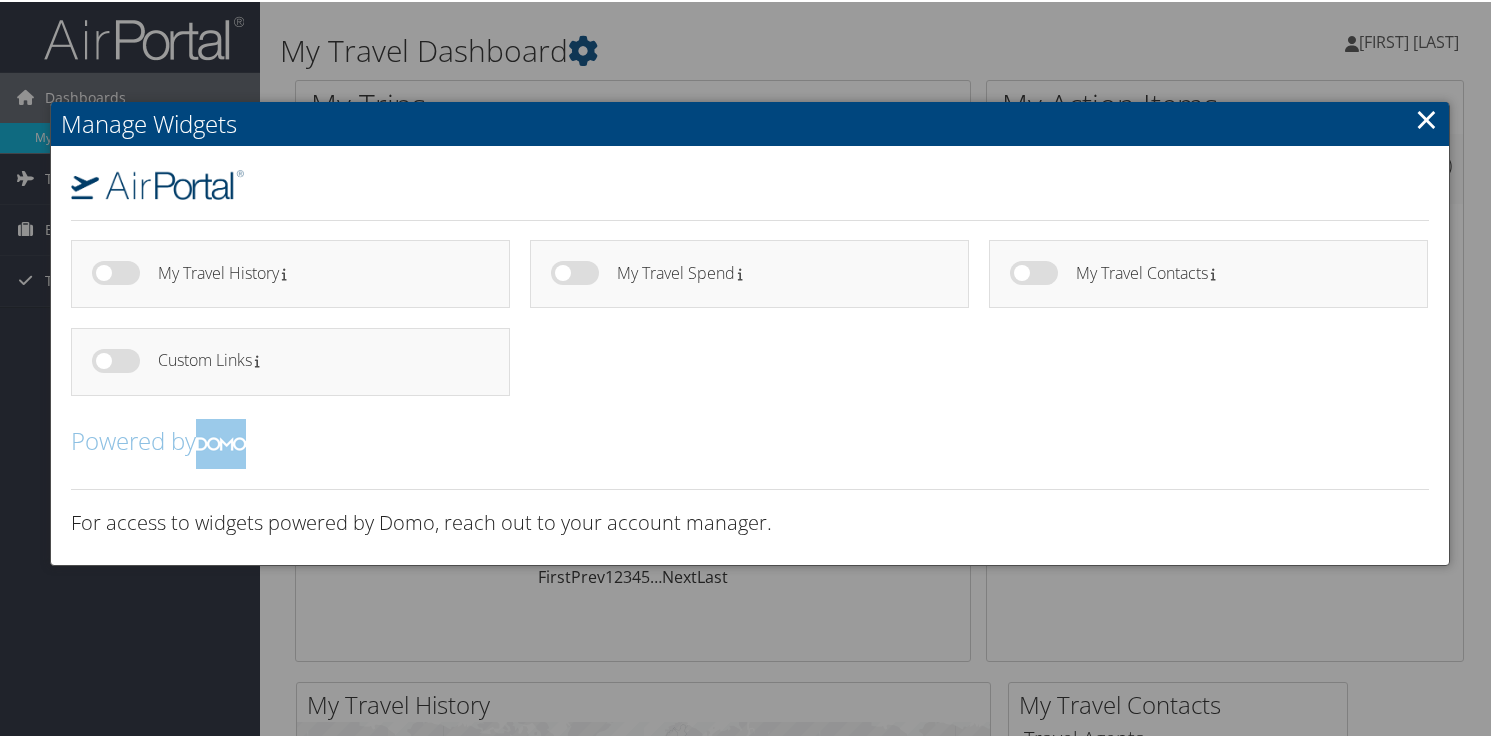 click on "×" at bounding box center (1426, 117) 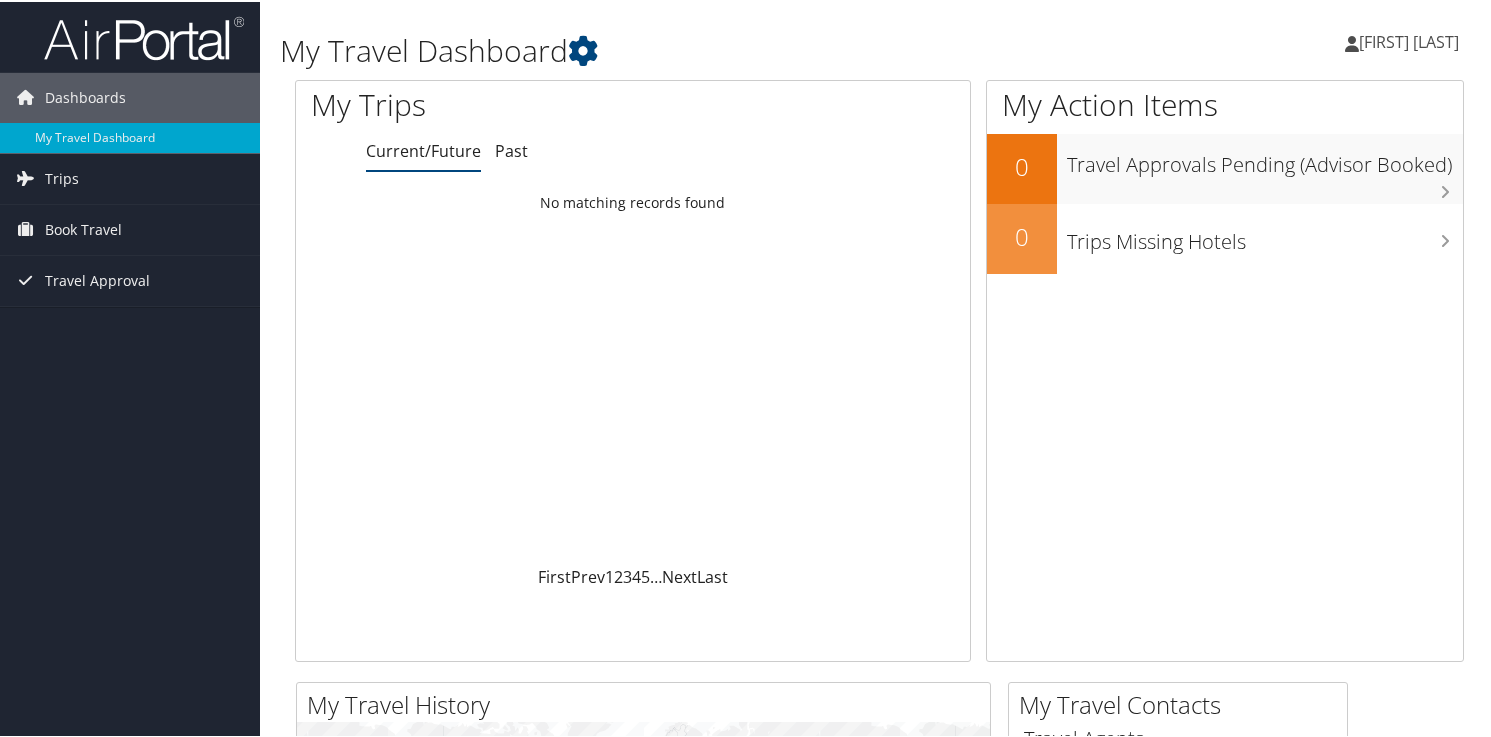 click on "[FIRST] [LAST]" at bounding box center (1409, 40) 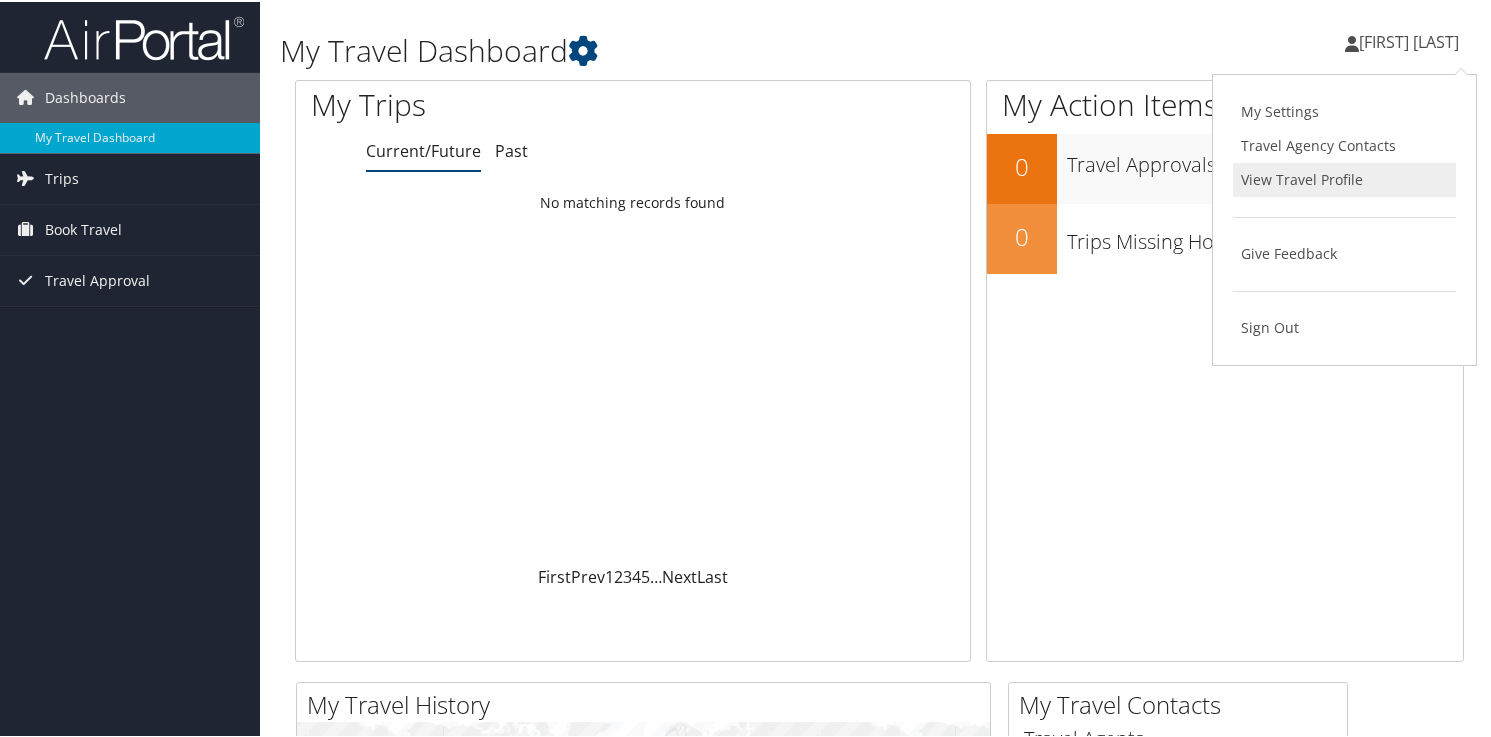 click on "View Travel Profile" at bounding box center [1344, 178] 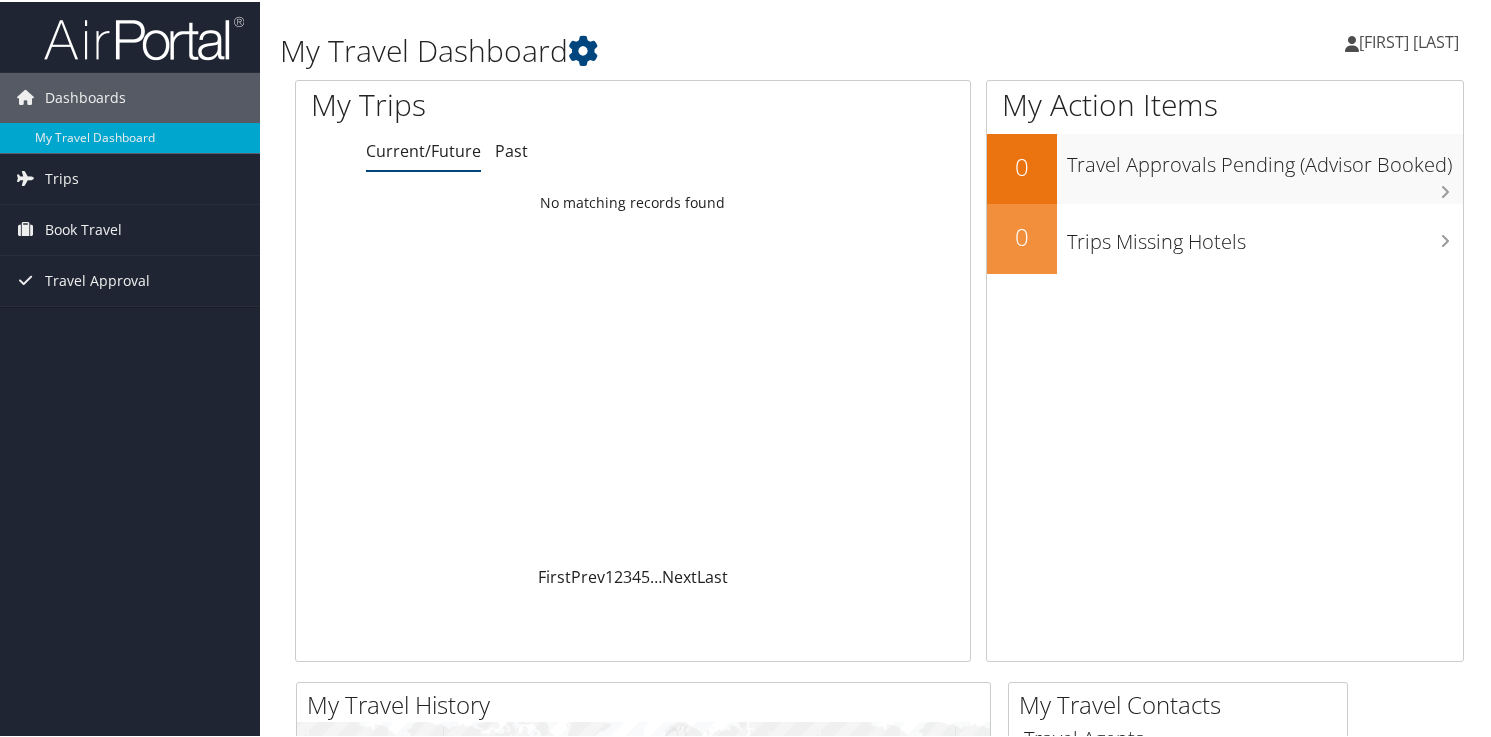 click on "[FIRST] [LAST]" at bounding box center [1409, 40] 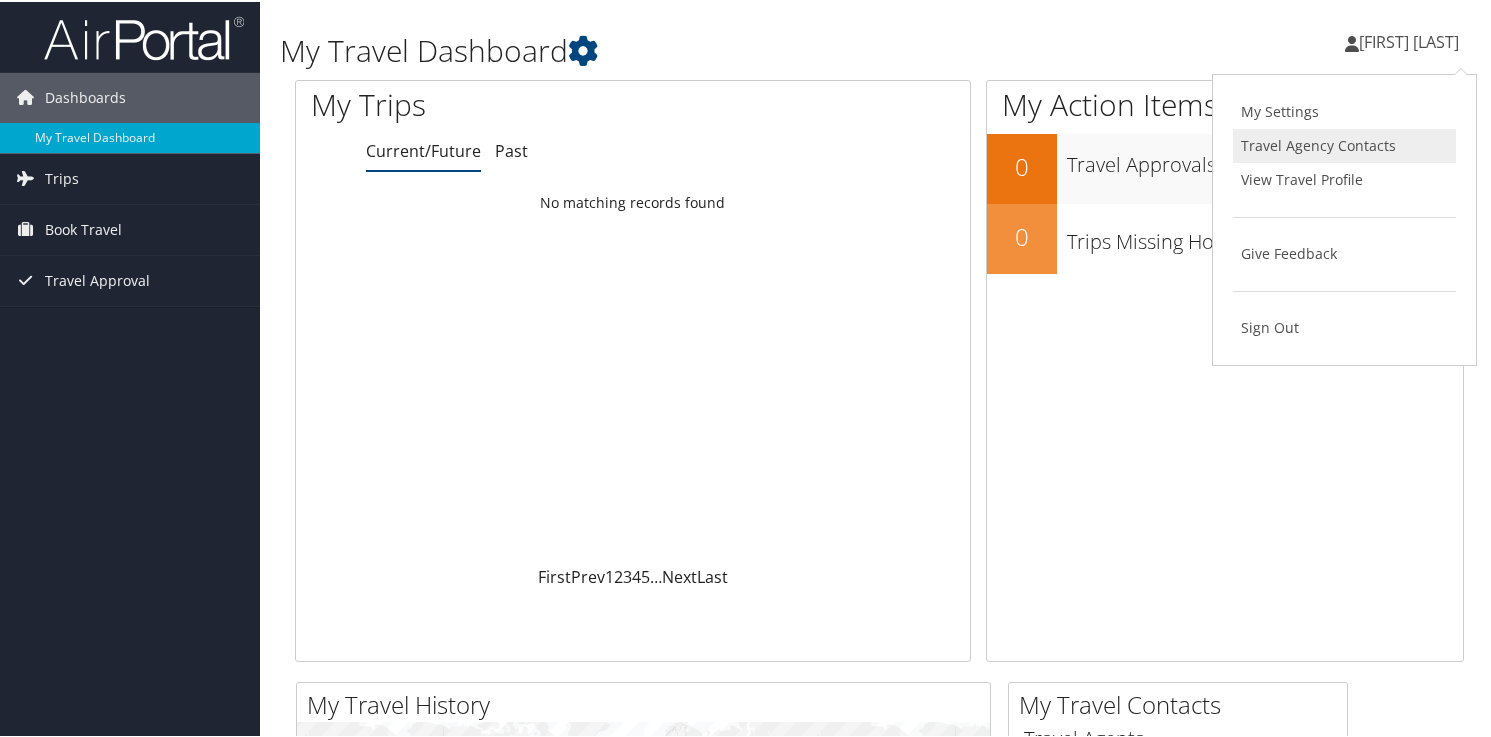 click on "Travel Agency Contacts" at bounding box center (1344, 144) 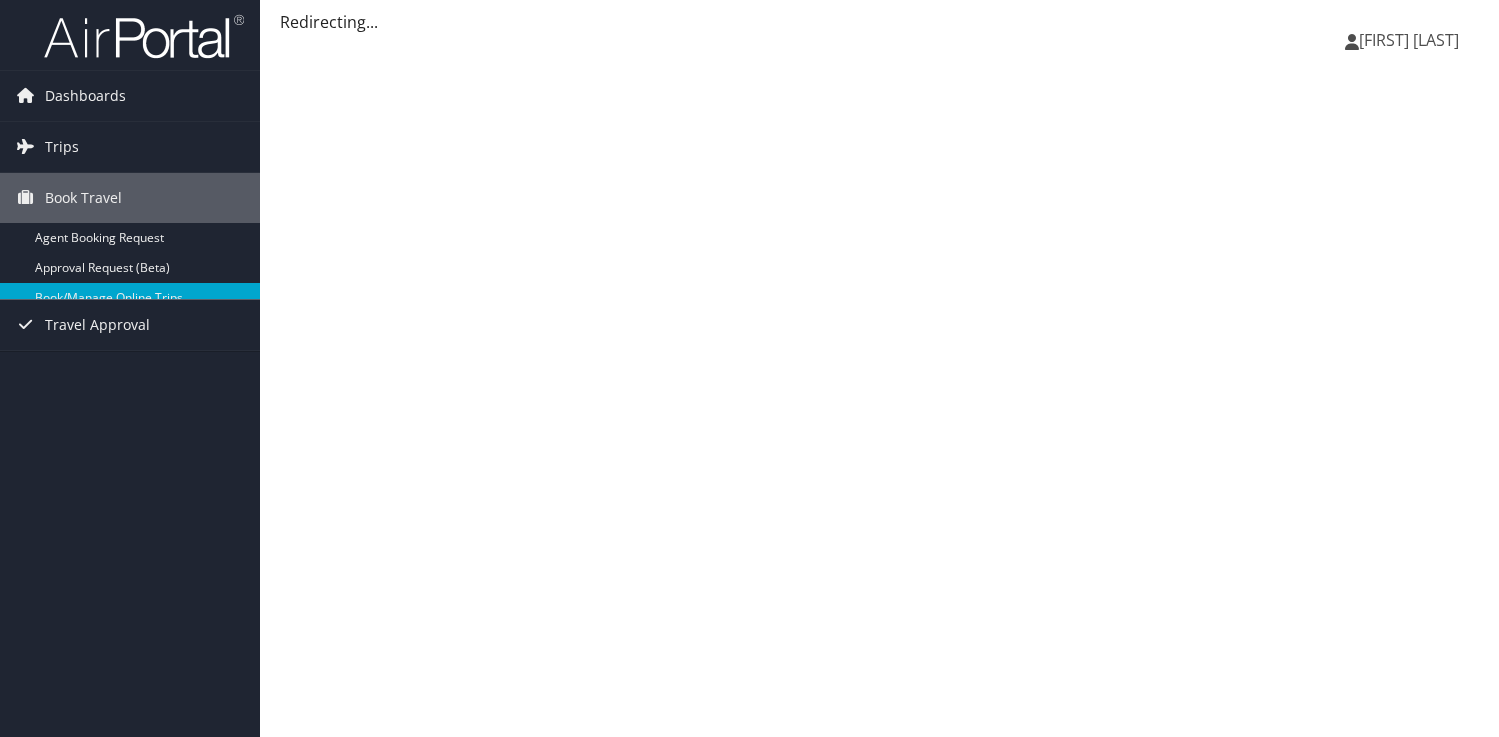 scroll, scrollTop: 0, scrollLeft: 0, axis: both 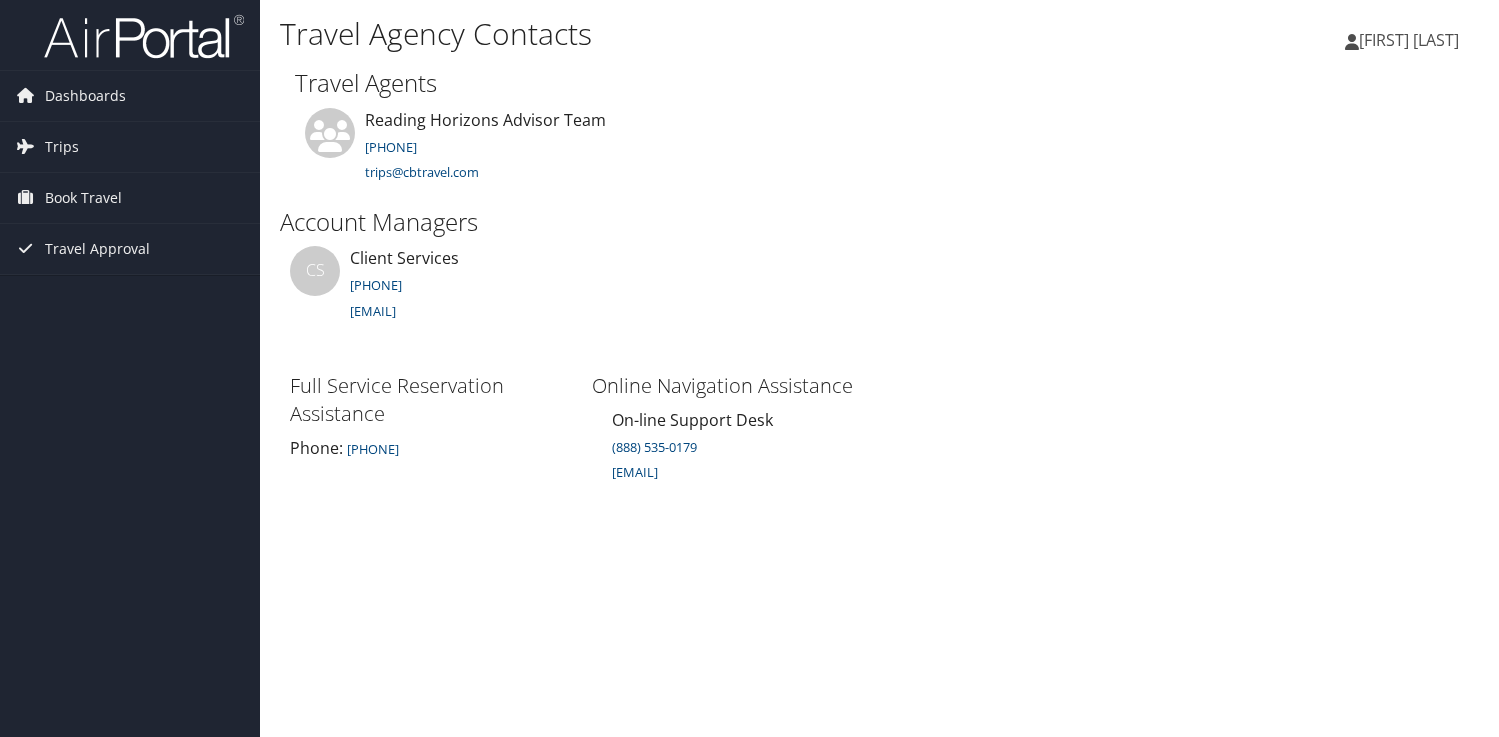 click at bounding box center (1352, 42) 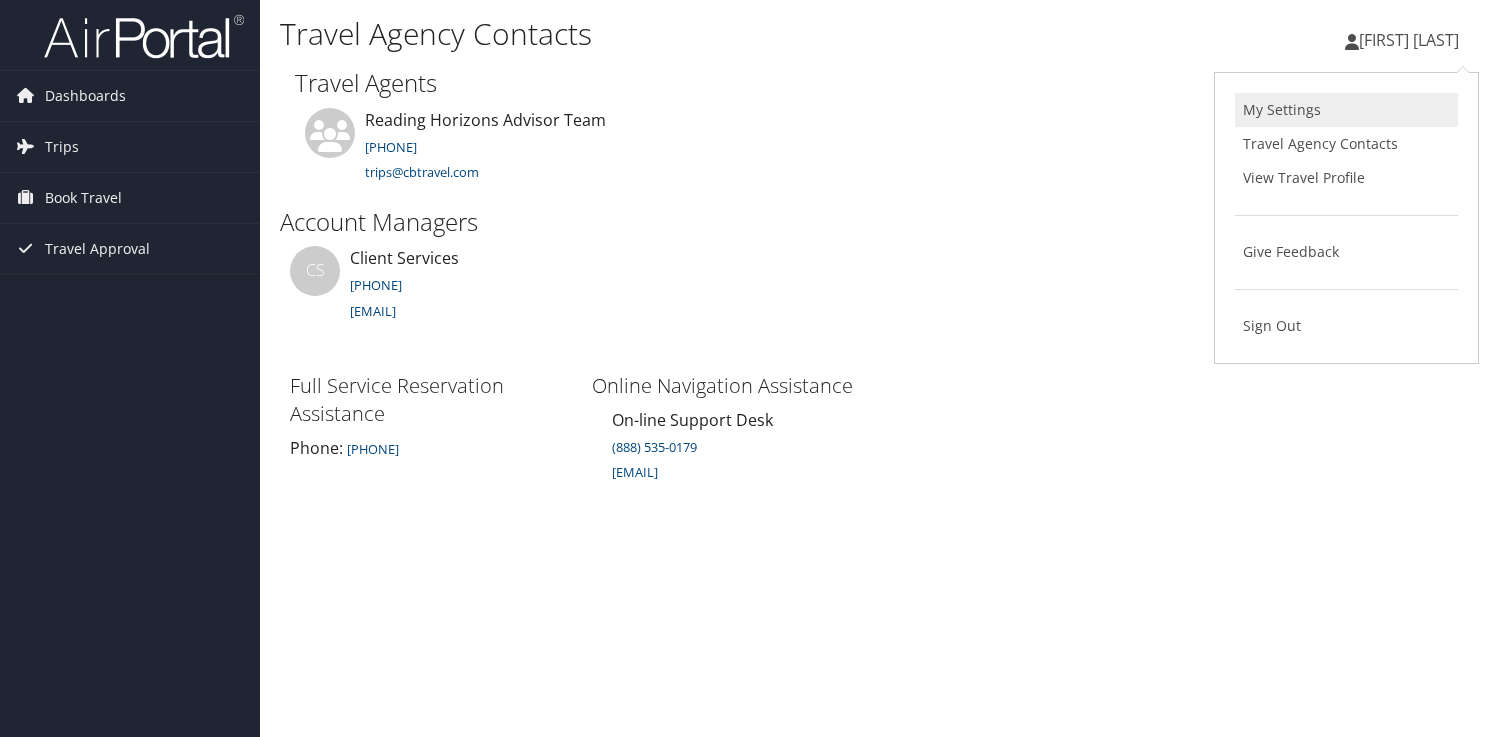click on "My Settings" at bounding box center [1346, 110] 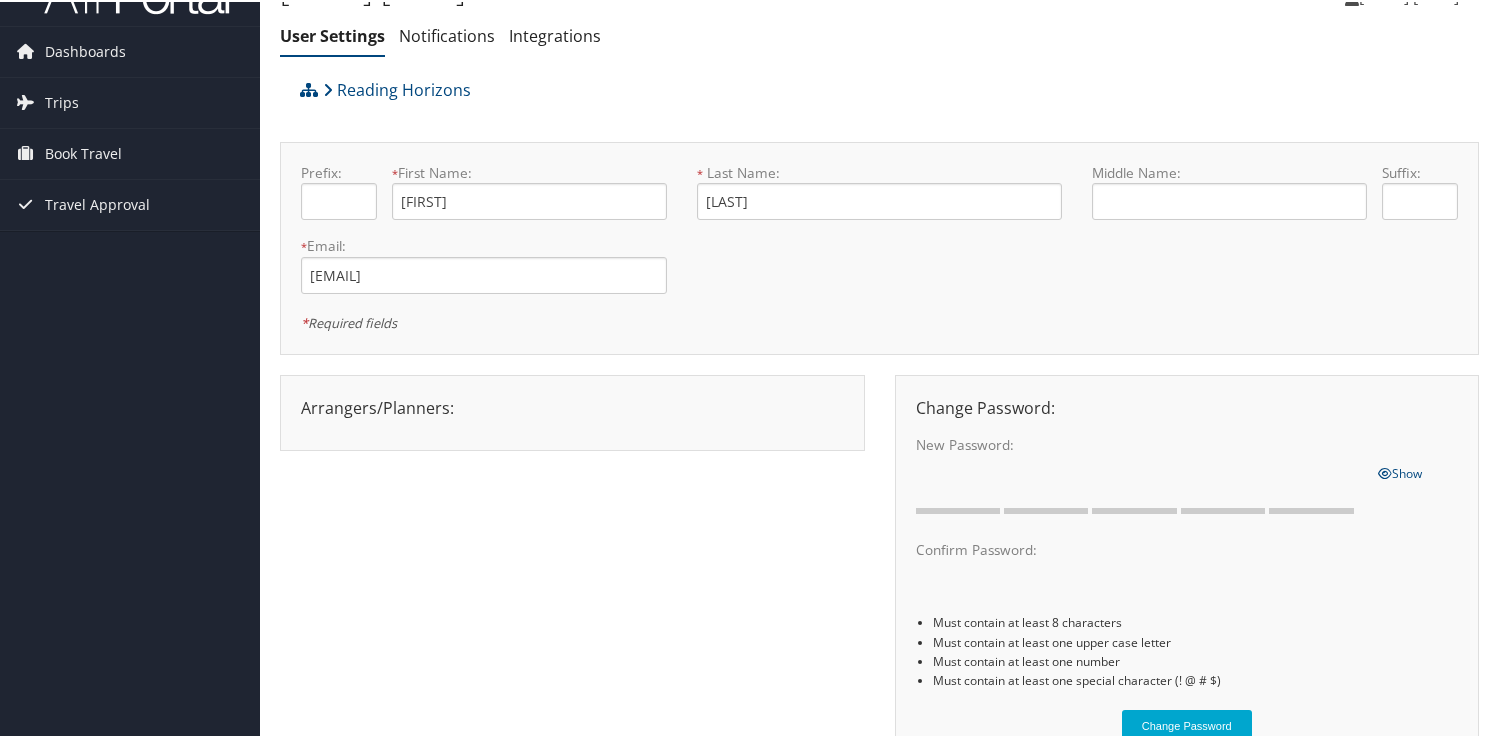 scroll, scrollTop: 0, scrollLeft: 0, axis: both 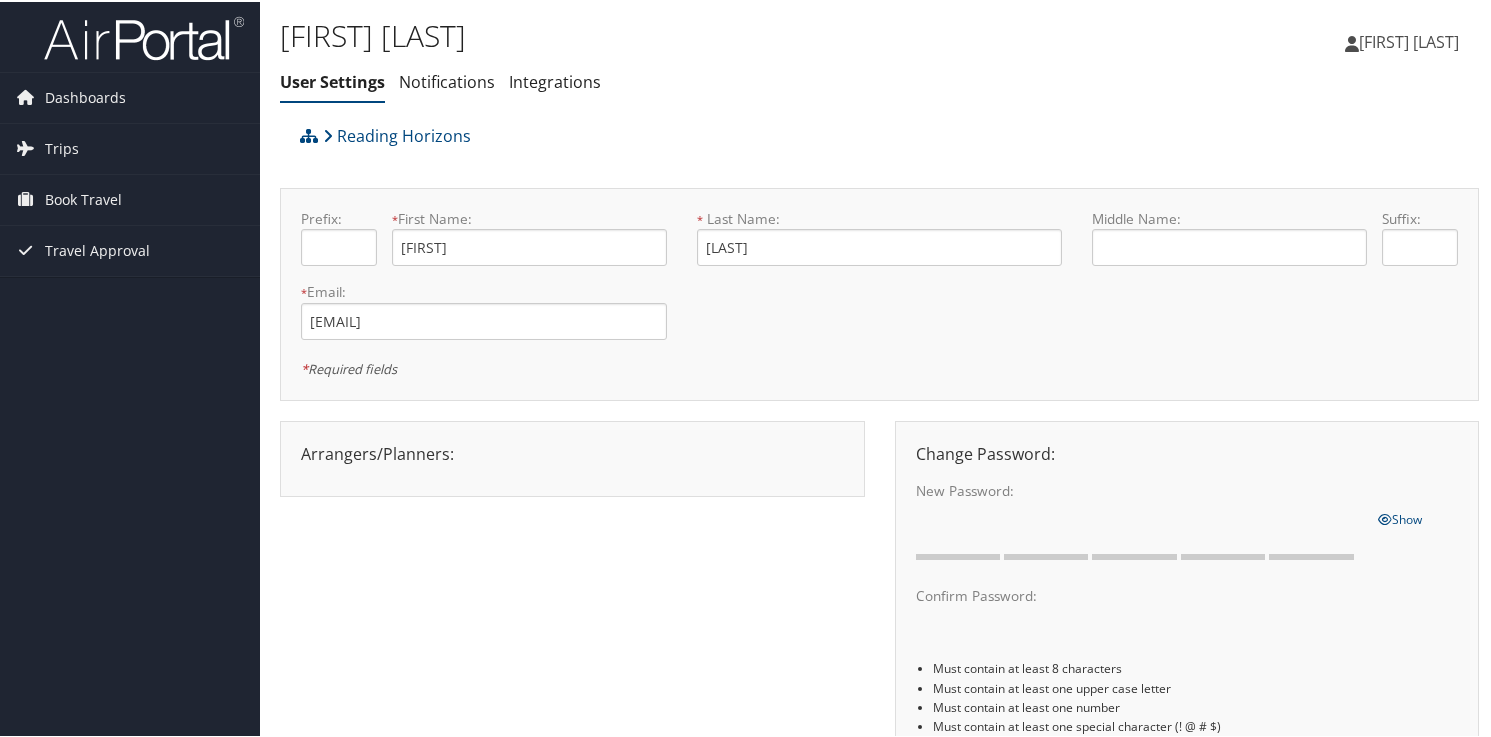 click at bounding box center (1352, 42) 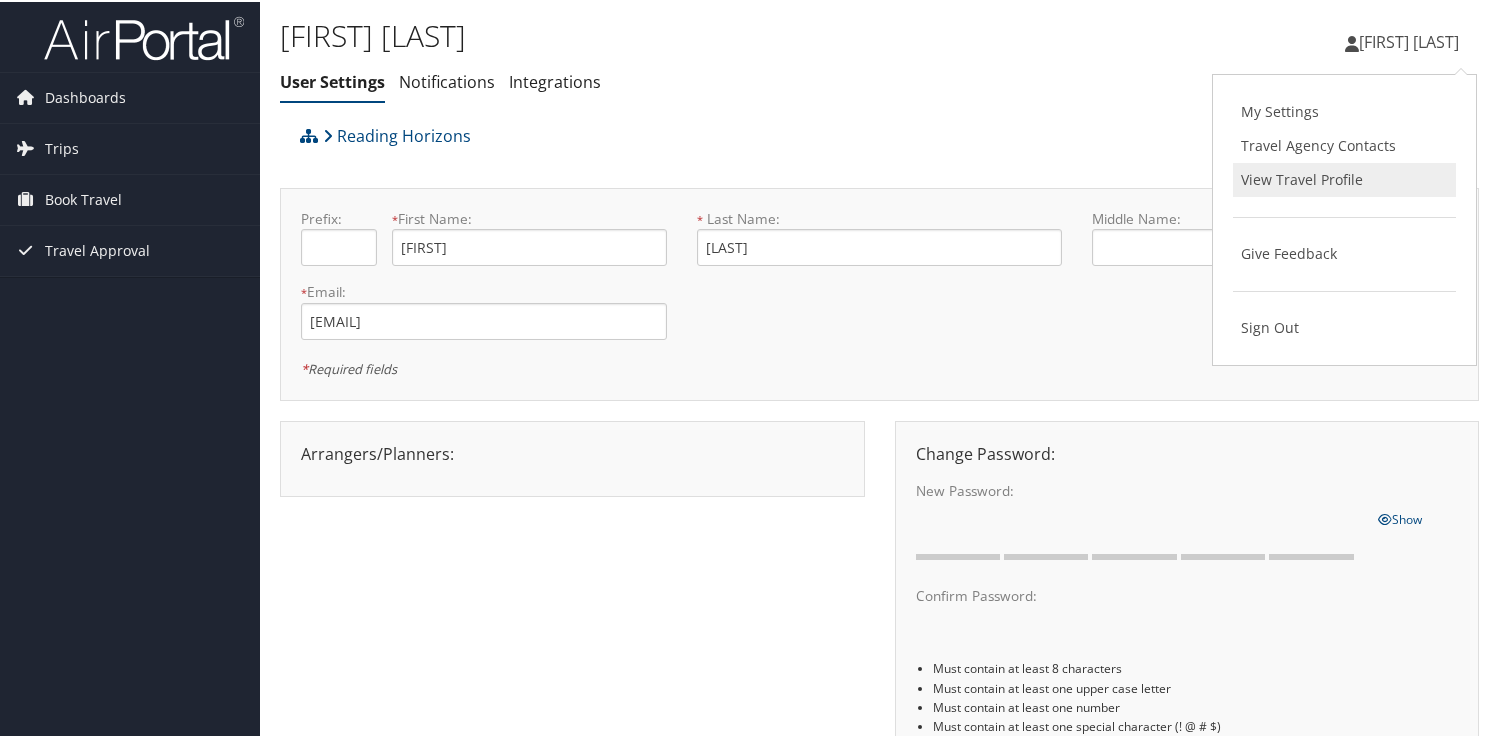 click on "View Travel Profile" at bounding box center (1344, 178) 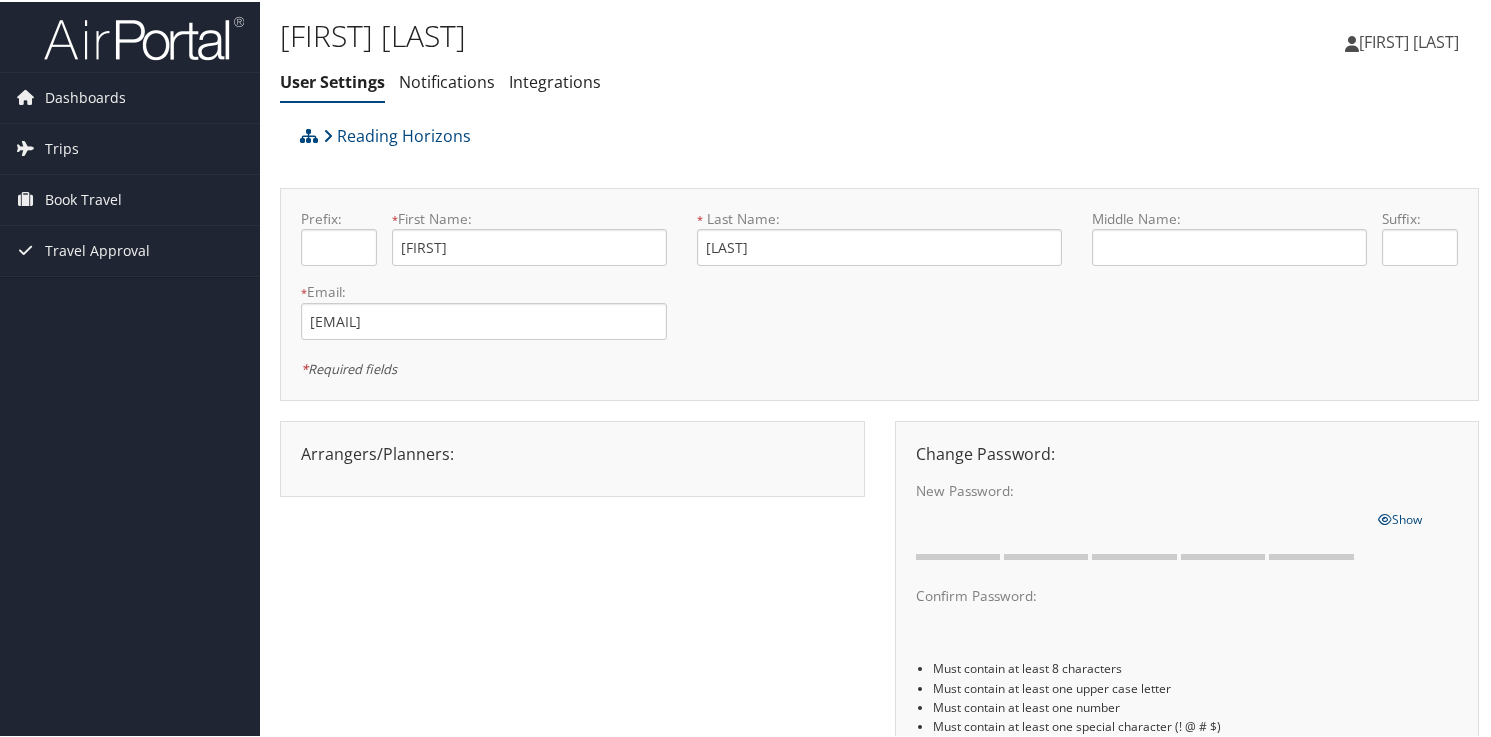 click at bounding box center [1352, 42] 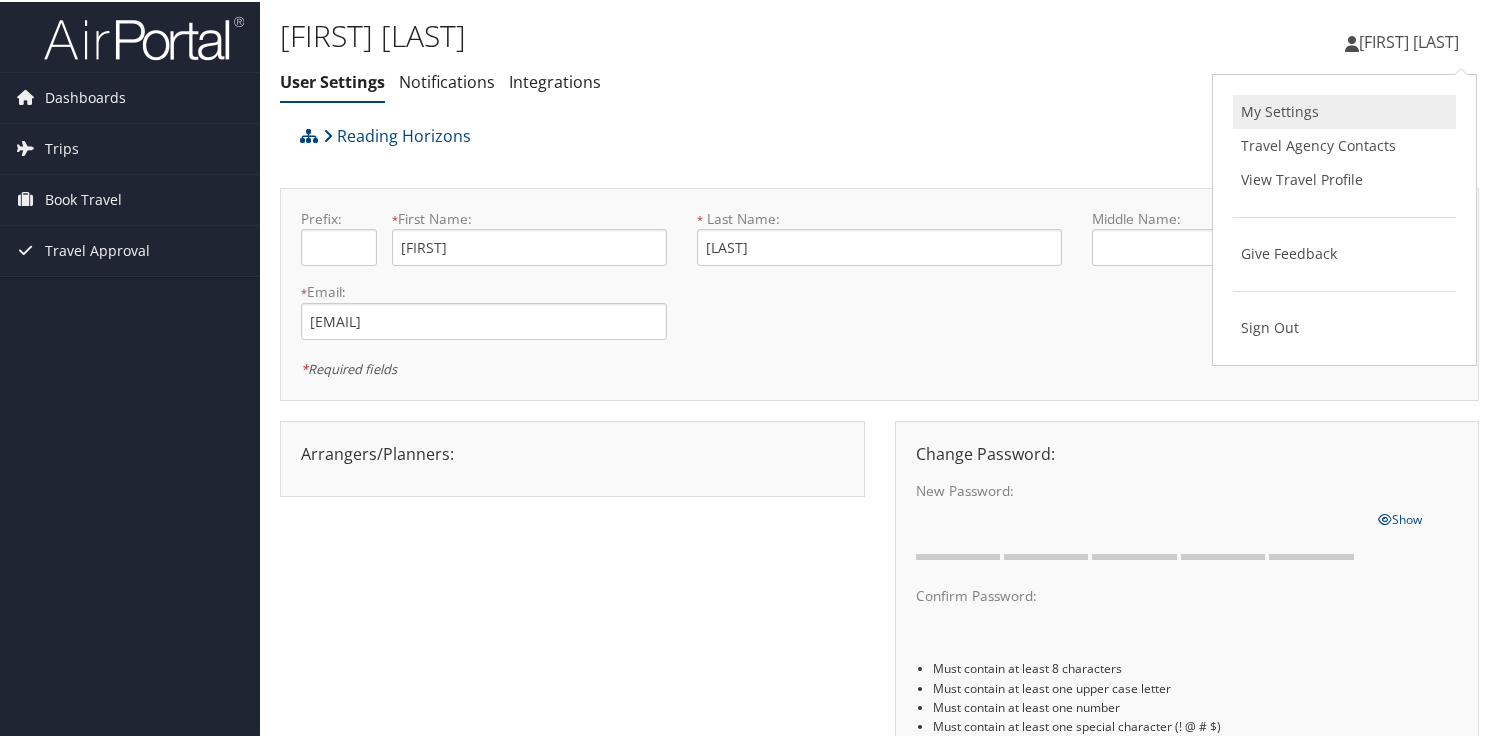 click on "My Settings" at bounding box center (1344, 110) 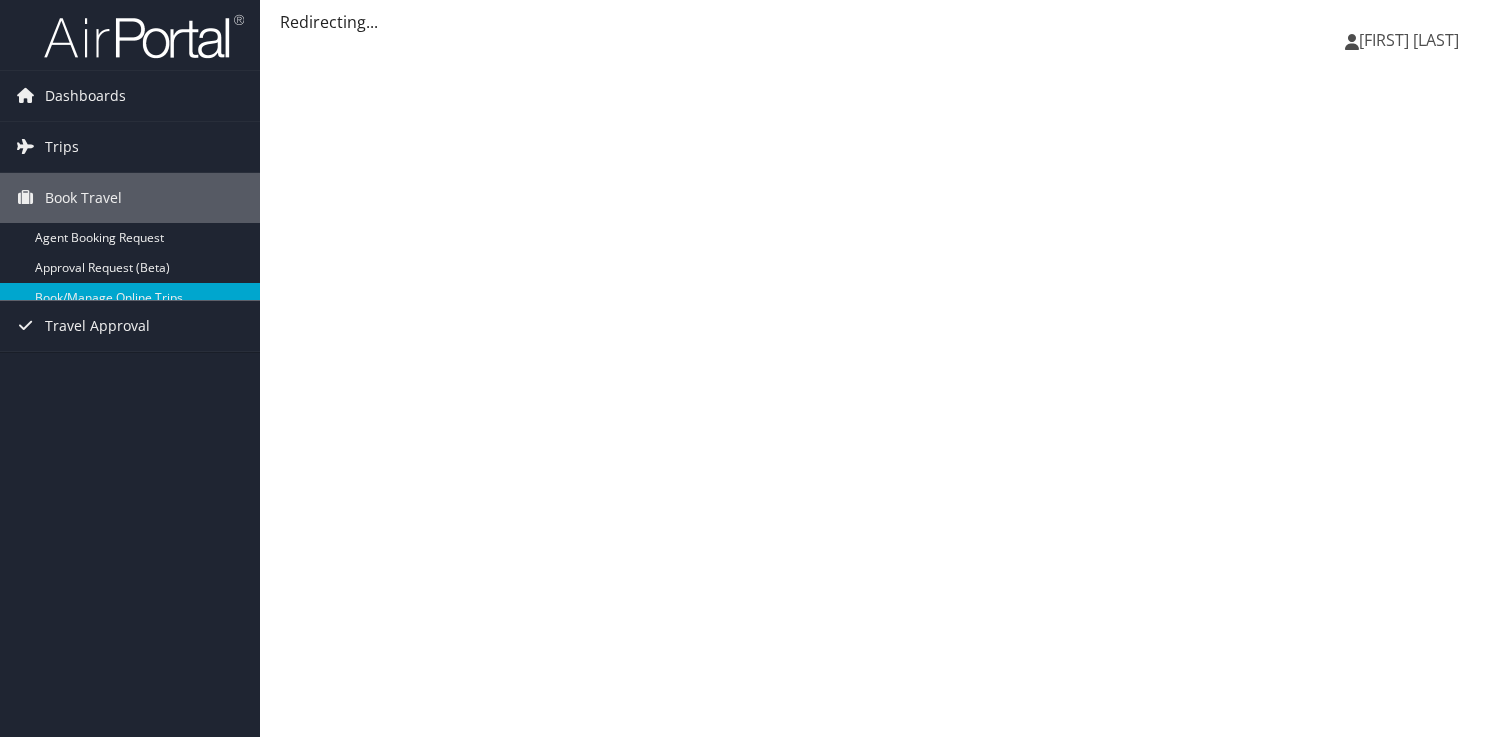 scroll, scrollTop: 0, scrollLeft: 0, axis: both 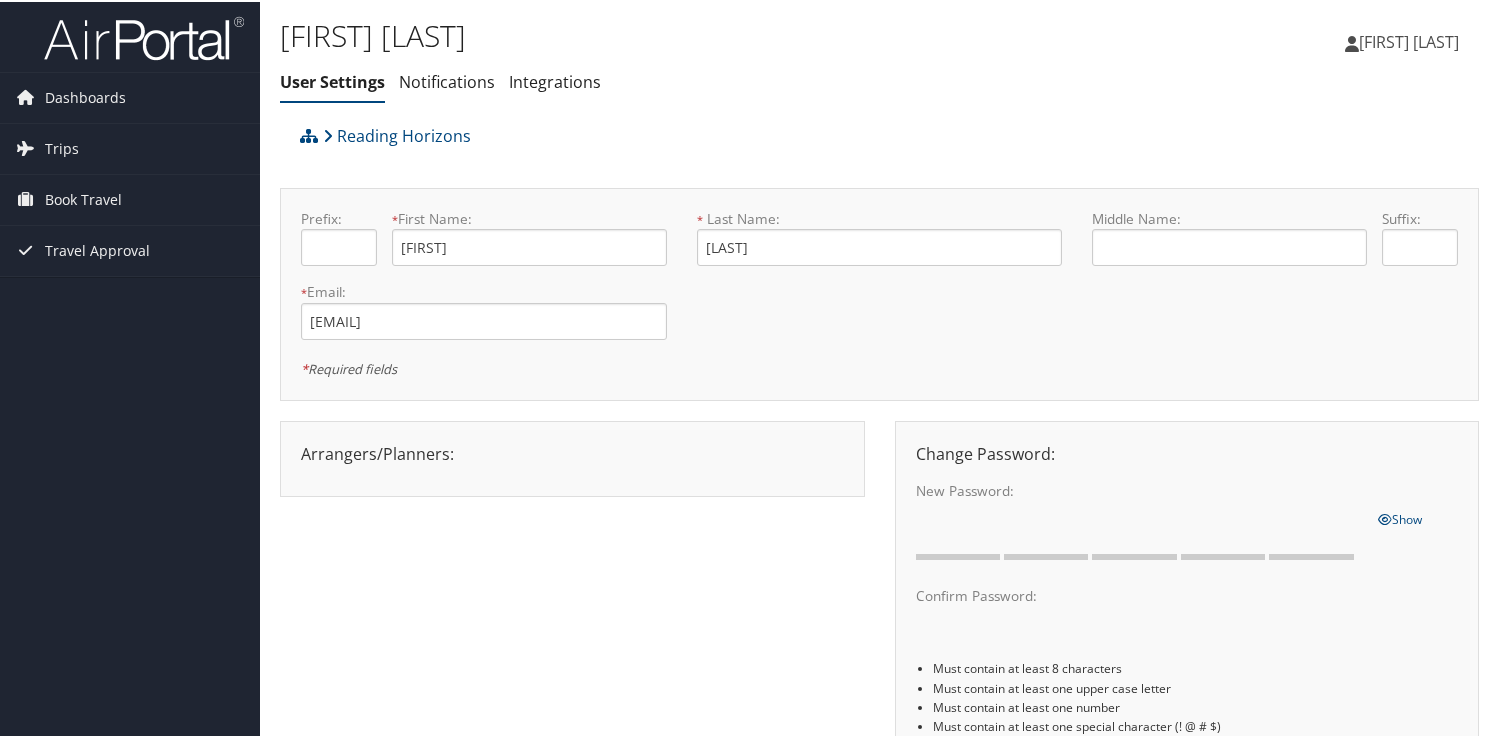 click on "[FIRST] [LAST]" at bounding box center [1409, 40] 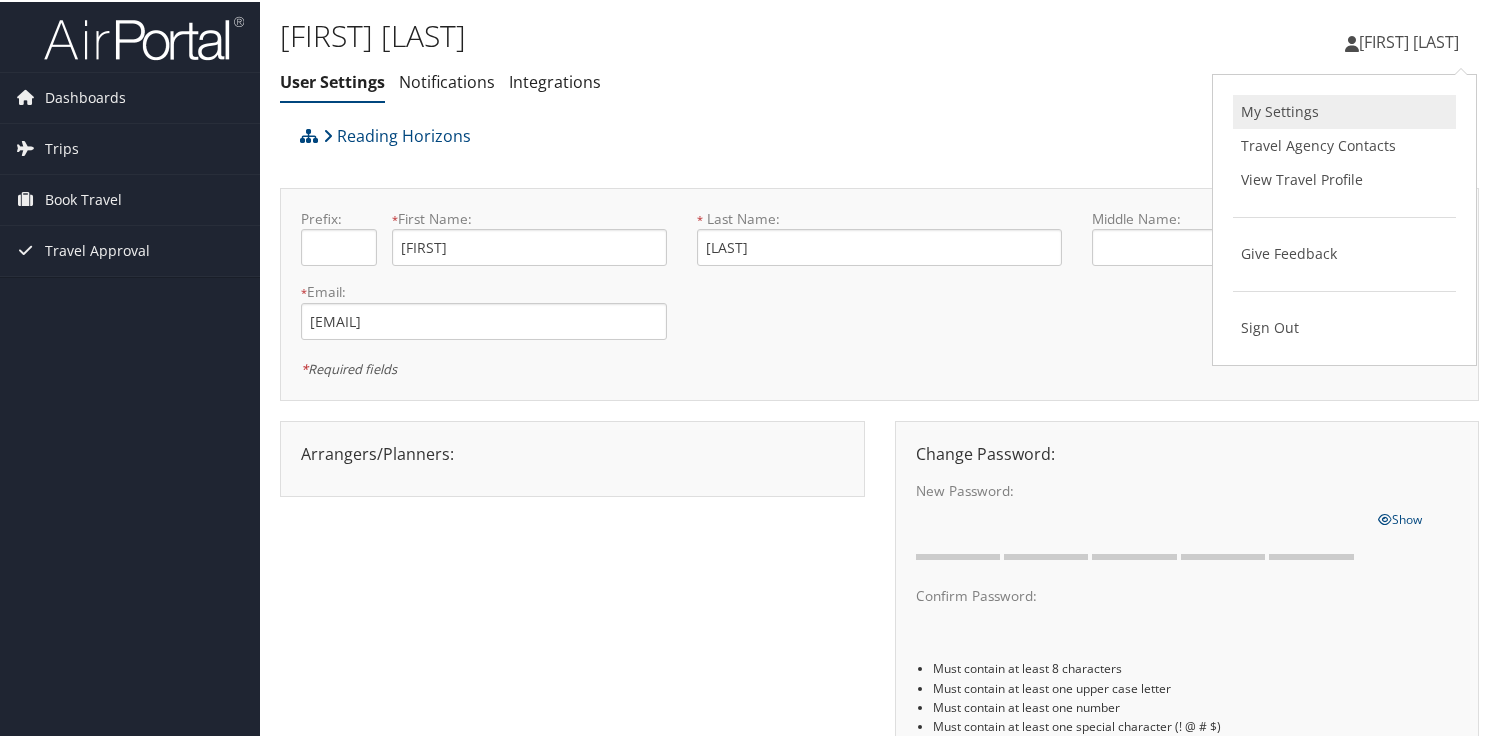 click on "My Settings" at bounding box center (1344, 110) 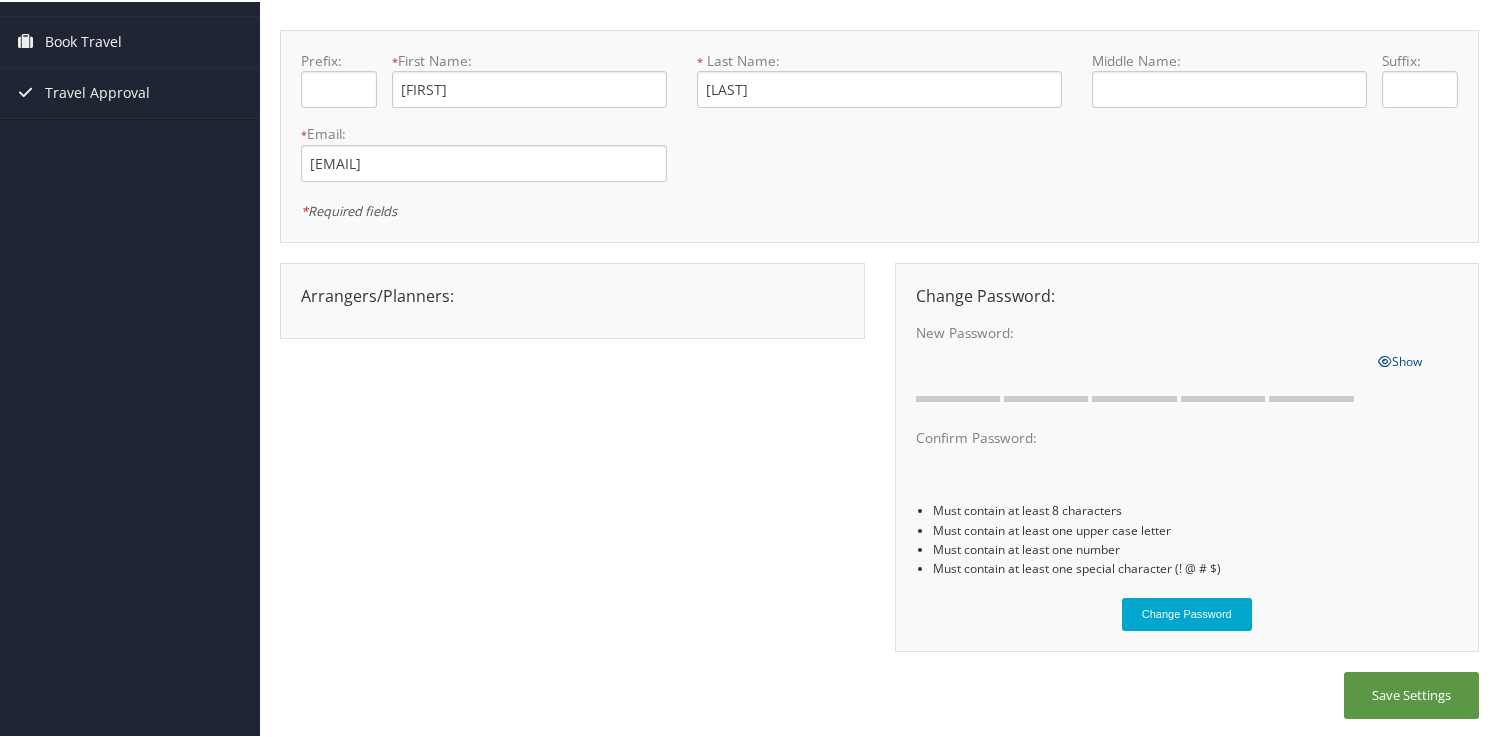scroll, scrollTop: 0, scrollLeft: 0, axis: both 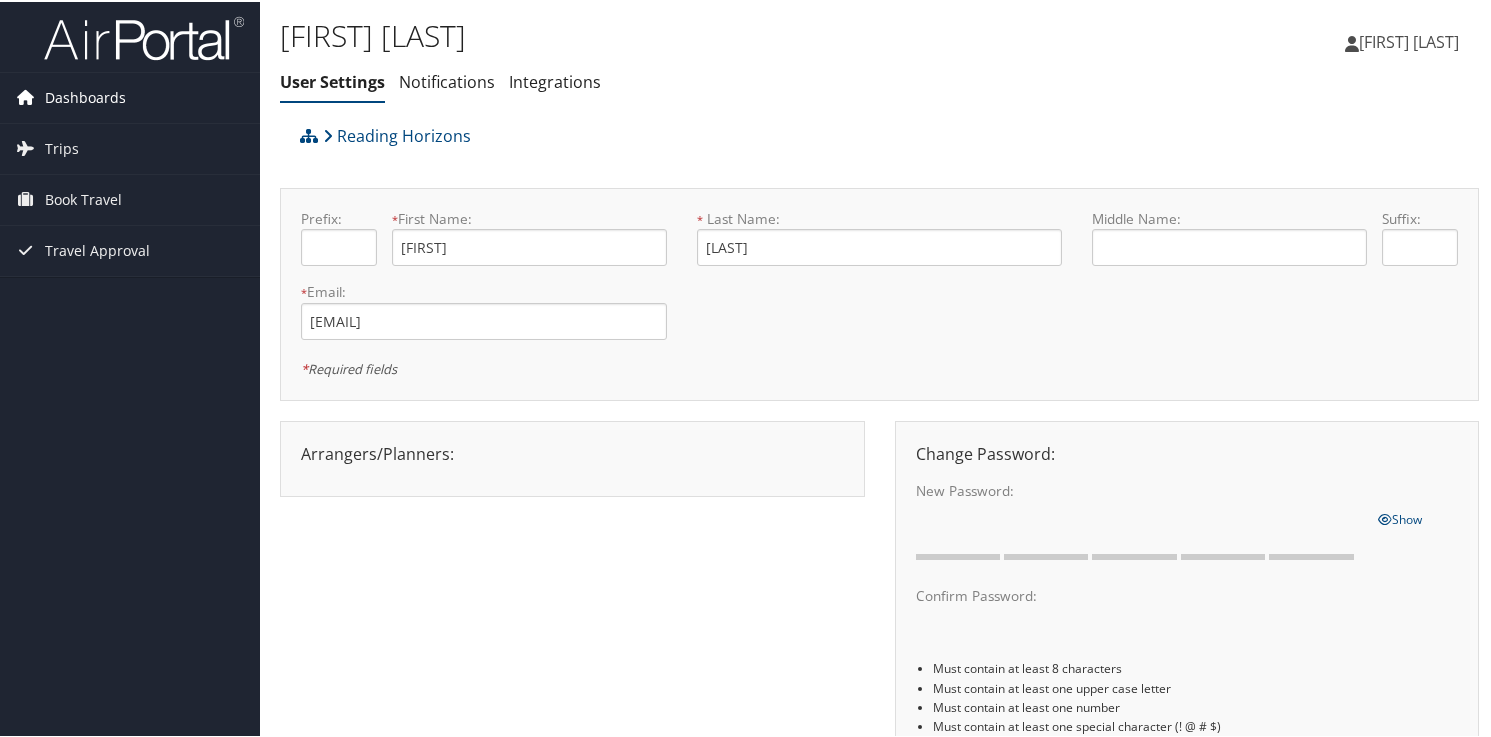click on "Dashboards" at bounding box center (85, 96) 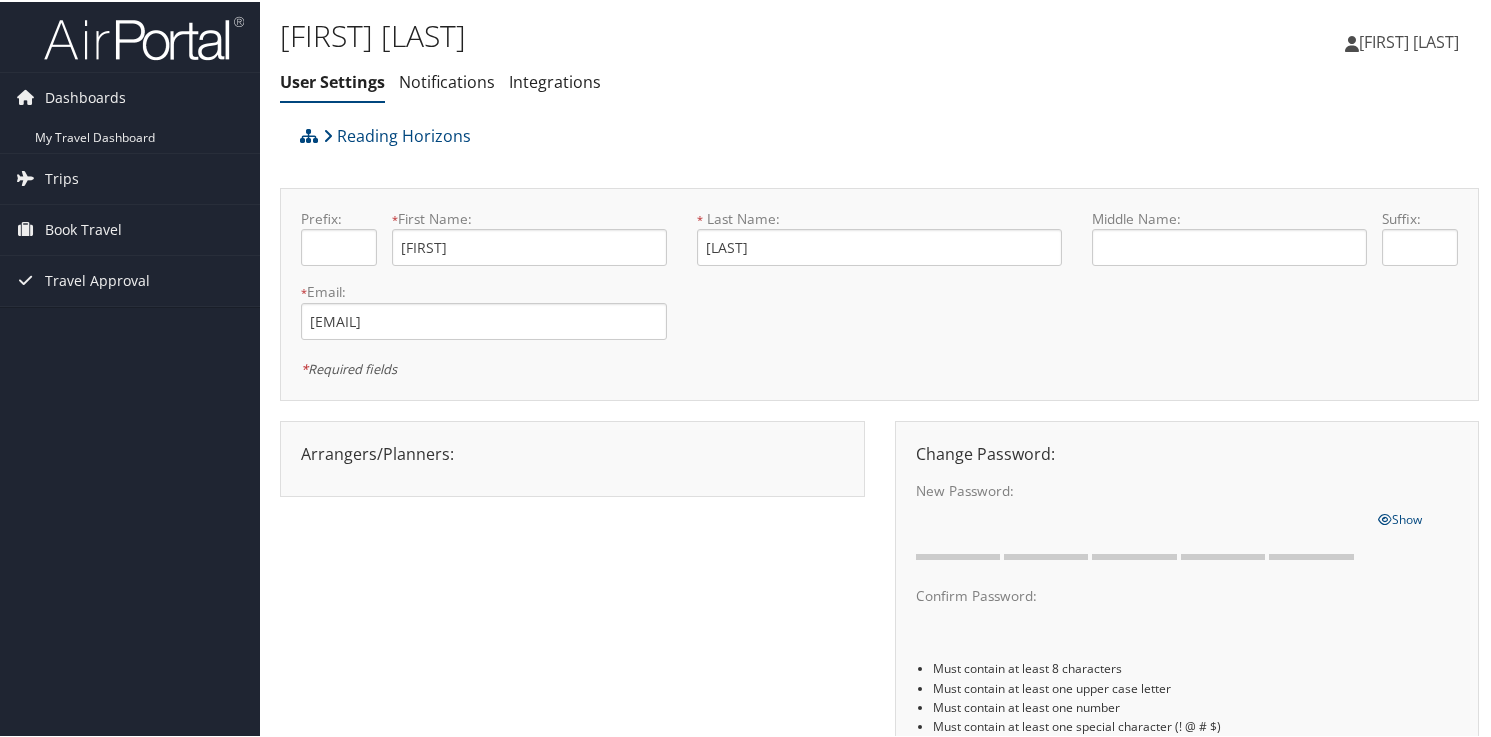 click on "User Settings" at bounding box center [332, 80] 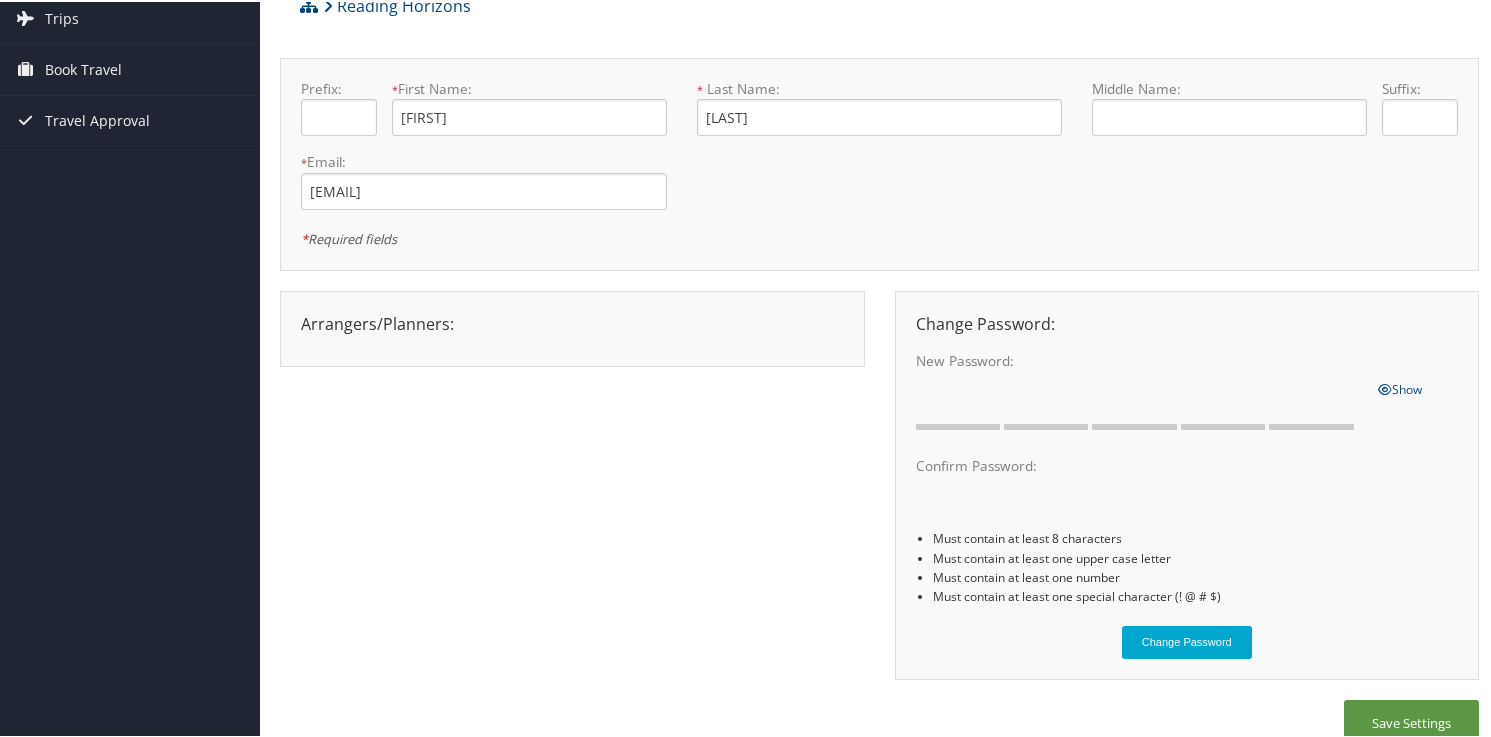 scroll, scrollTop: 0, scrollLeft: 0, axis: both 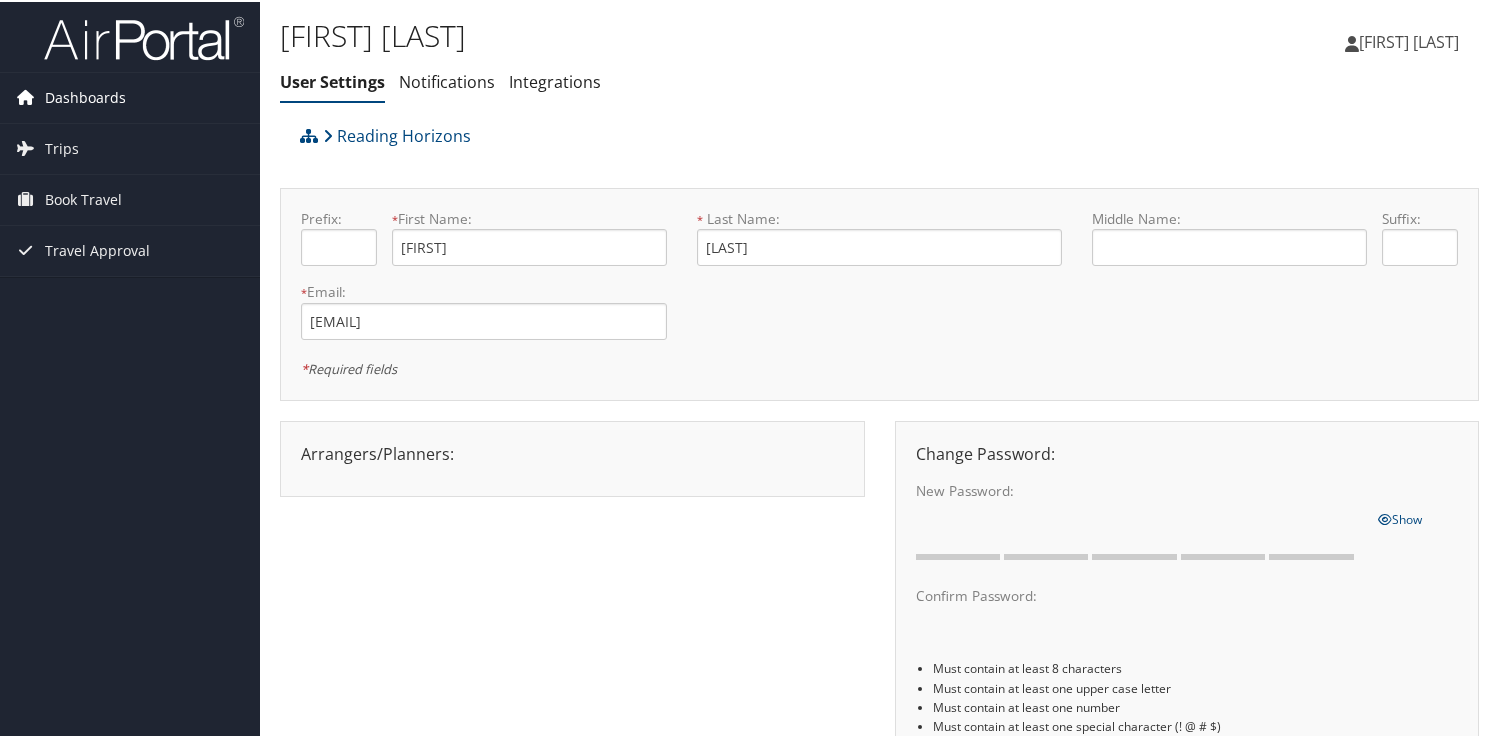 click on "Dashboards" at bounding box center [85, 96] 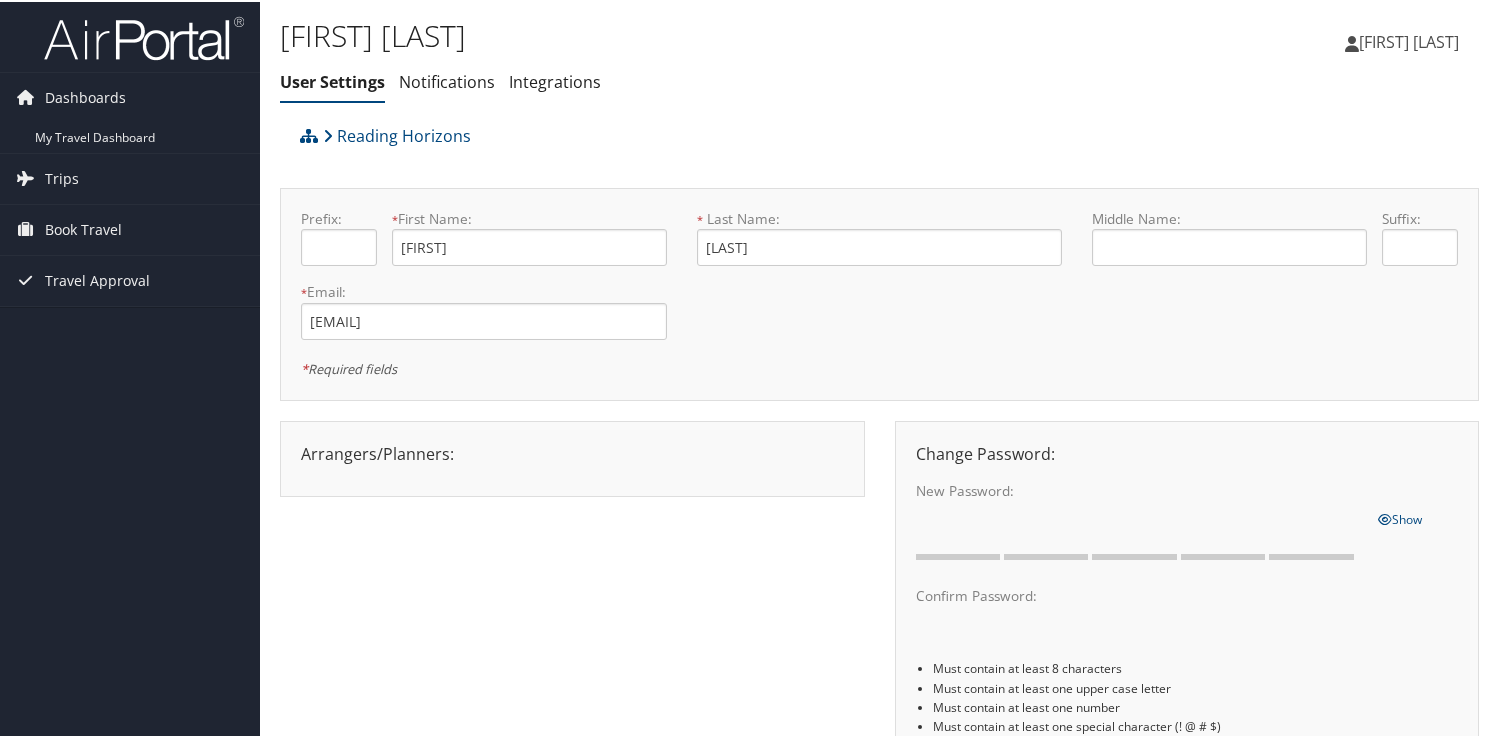 click at bounding box center [144, 36] 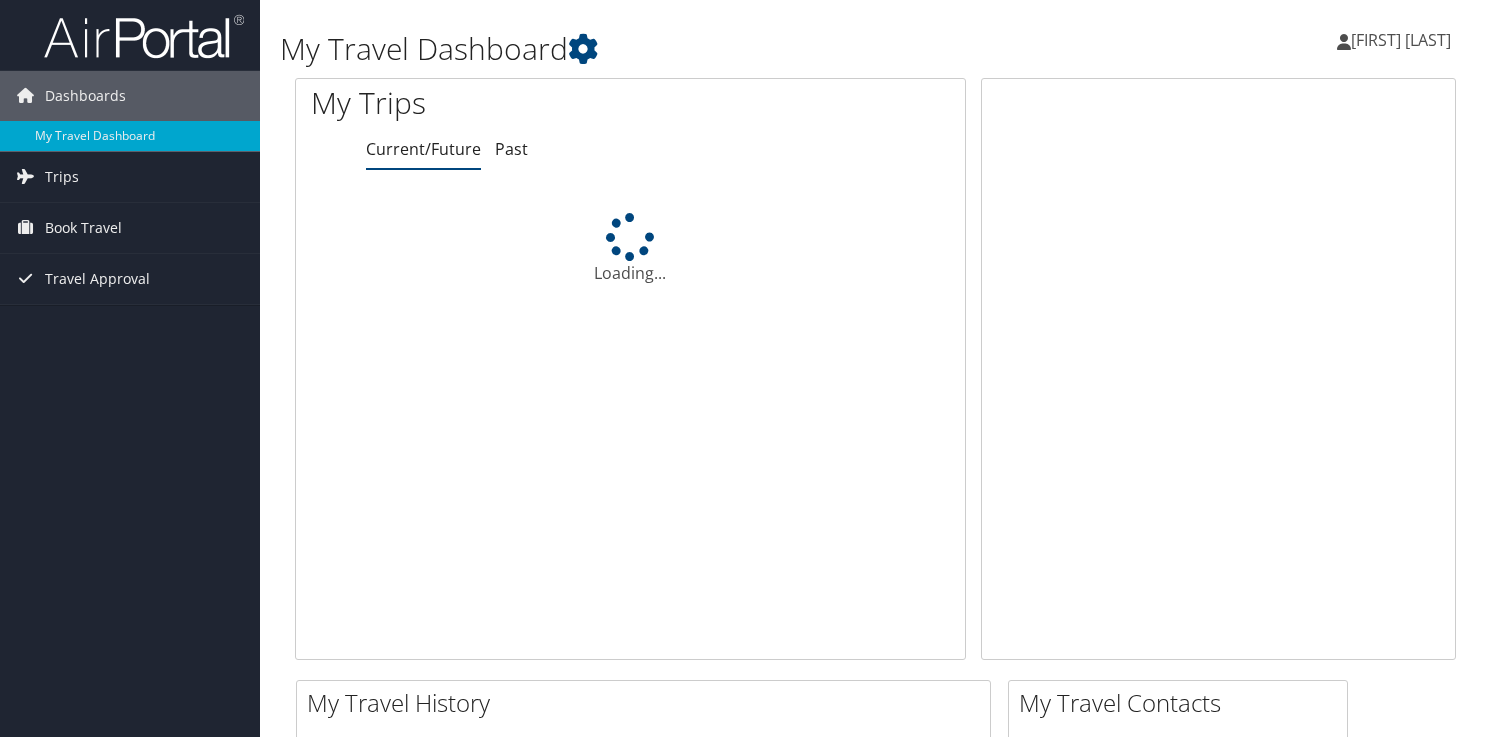 scroll, scrollTop: 0, scrollLeft: 0, axis: both 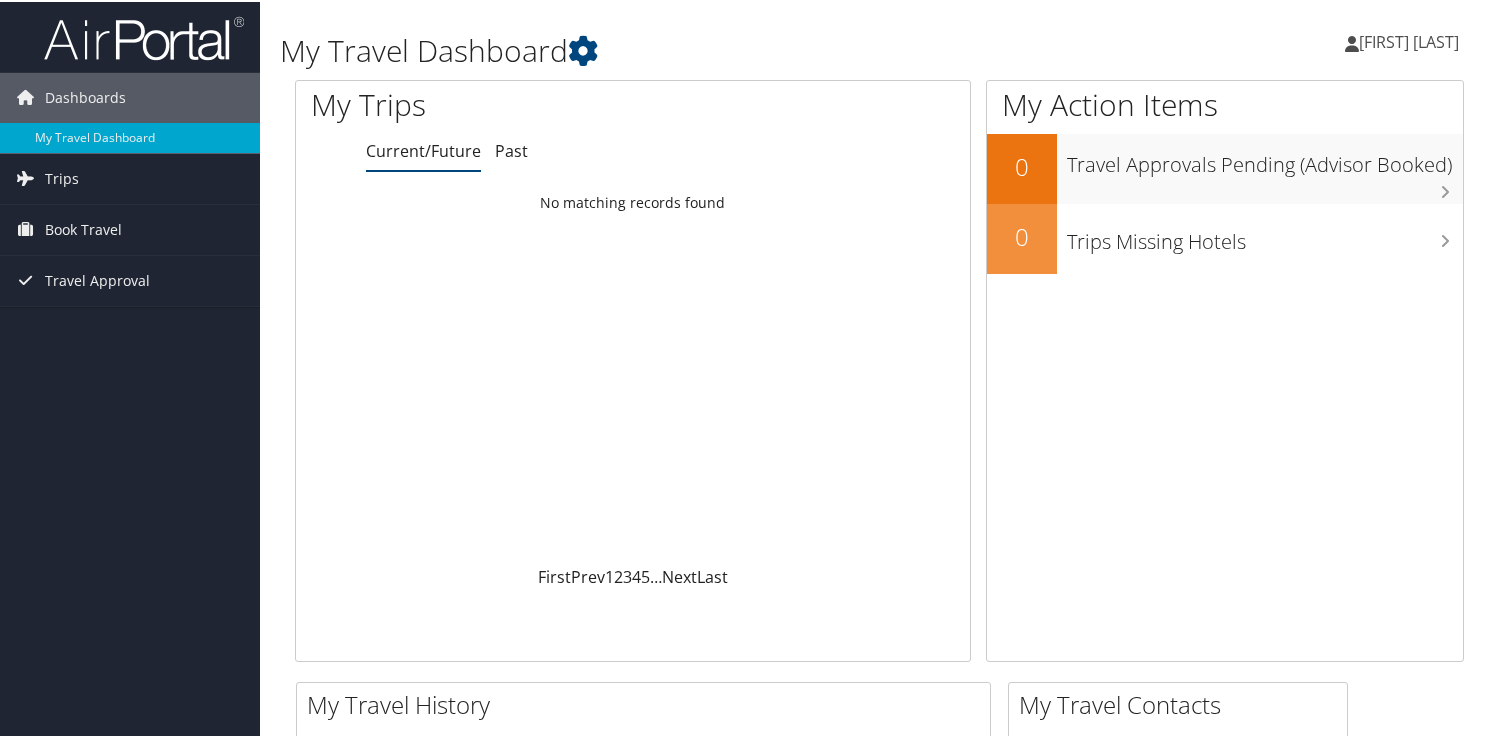 click at bounding box center [1352, 42] 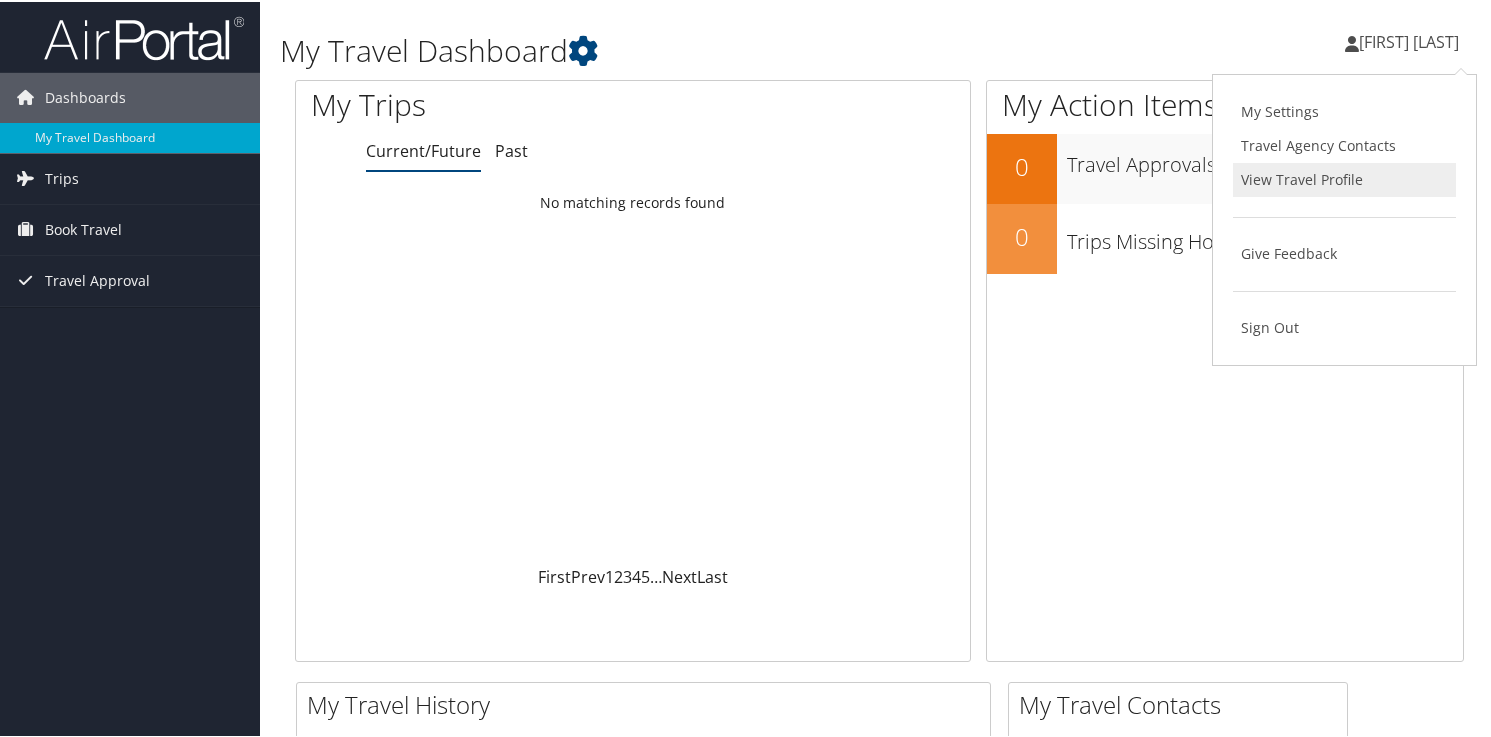 click on "View Travel Profile" at bounding box center (1344, 178) 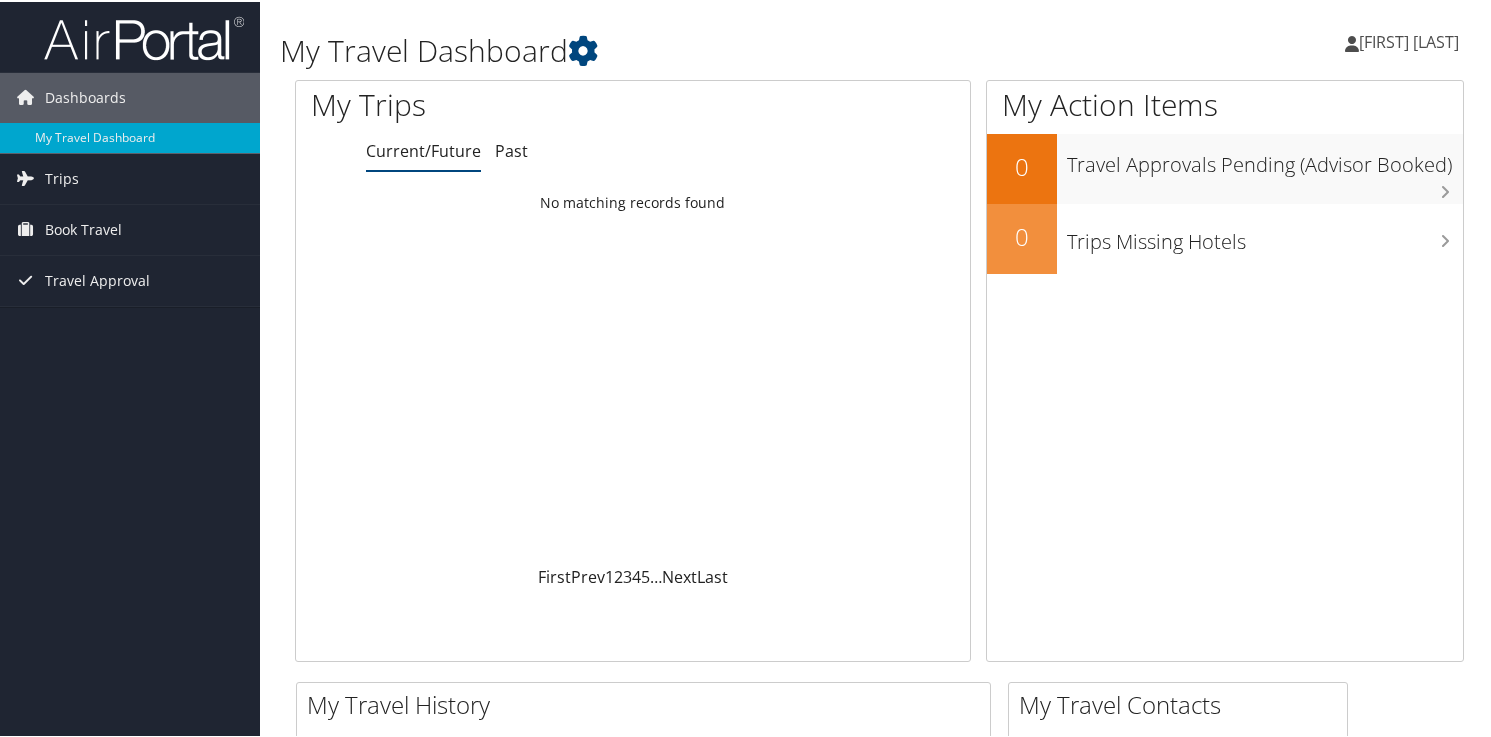 click on "[FIRST] [LAST]" at bounding box center [1409, 40] 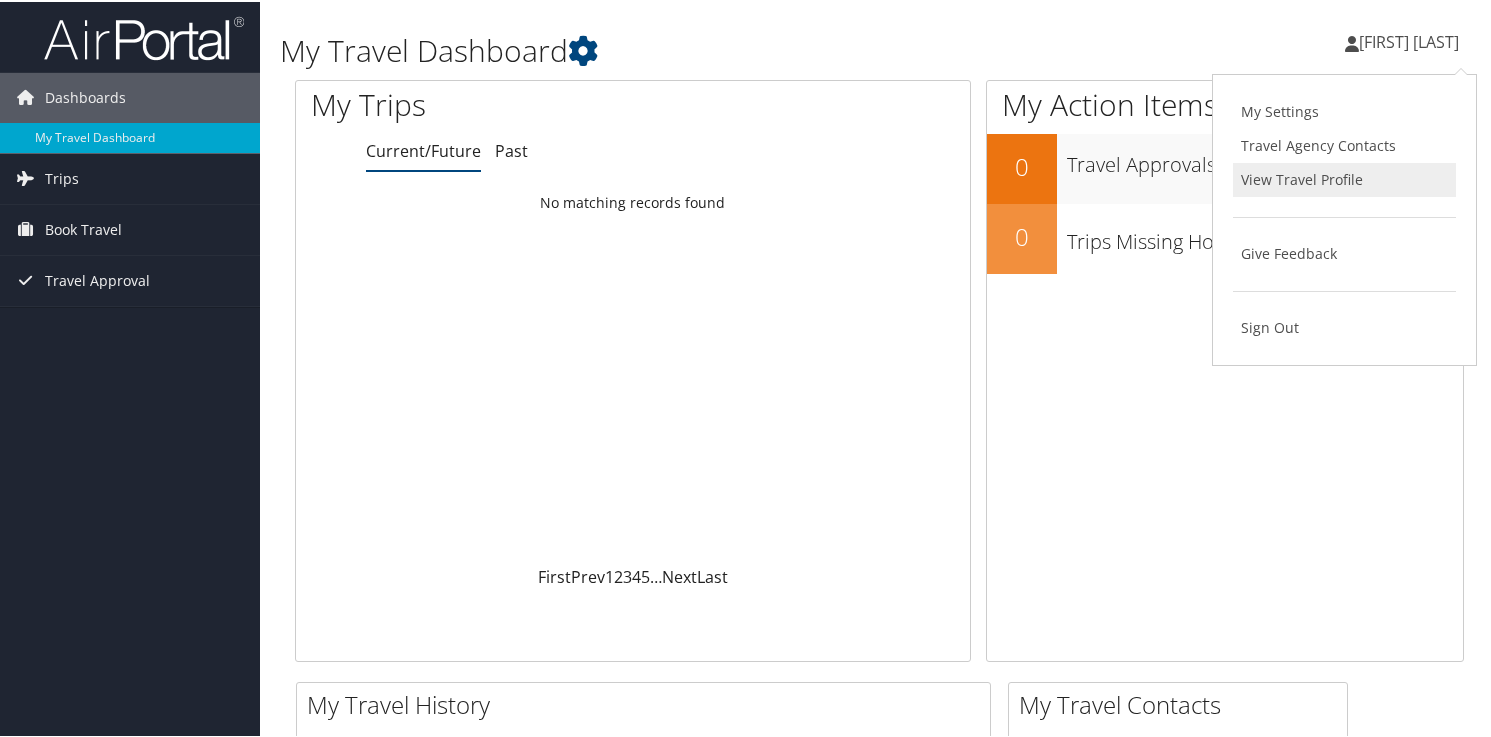 click on "View Travel Profile" at bounding box center (1344, 178) 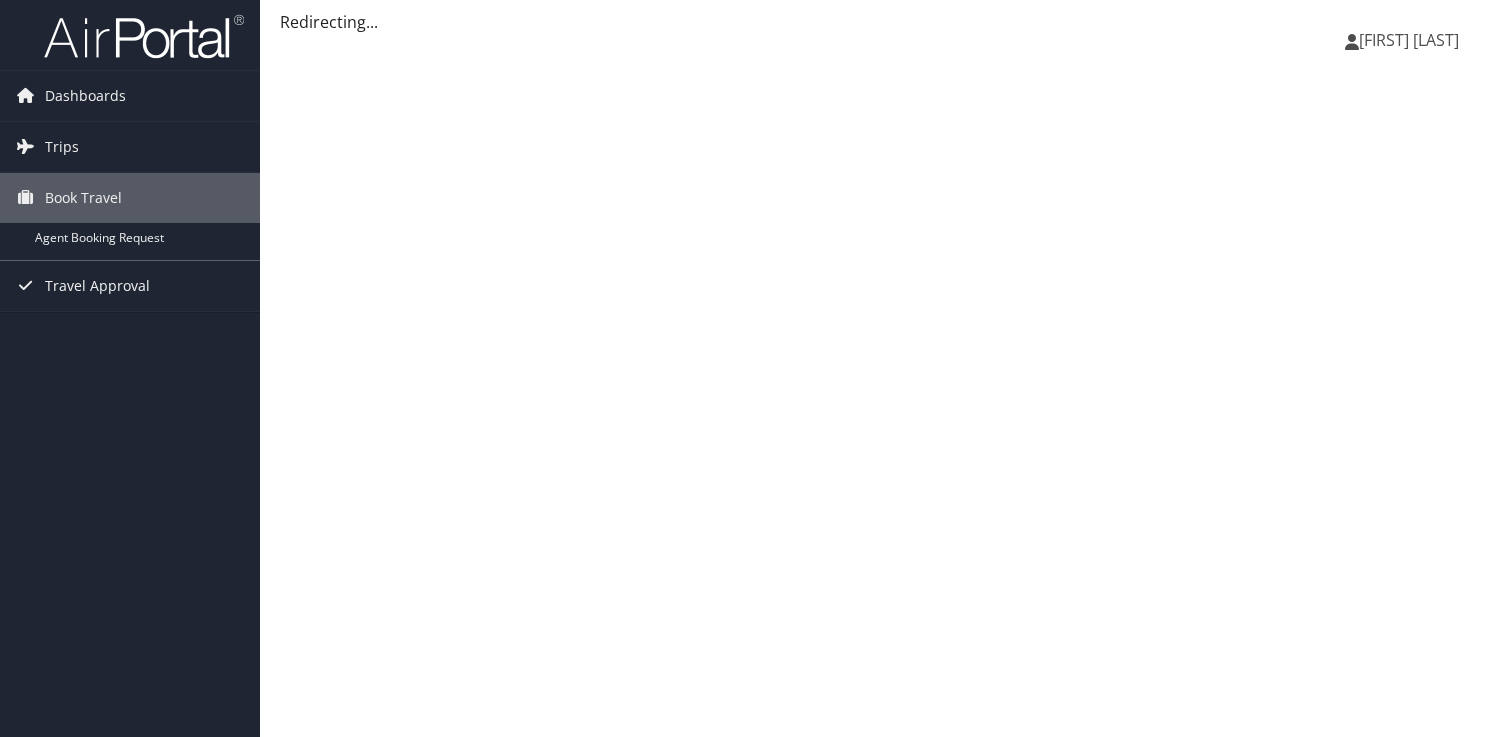 scroll, scrollTop: 0, scrollLeft: 0, axis: both 